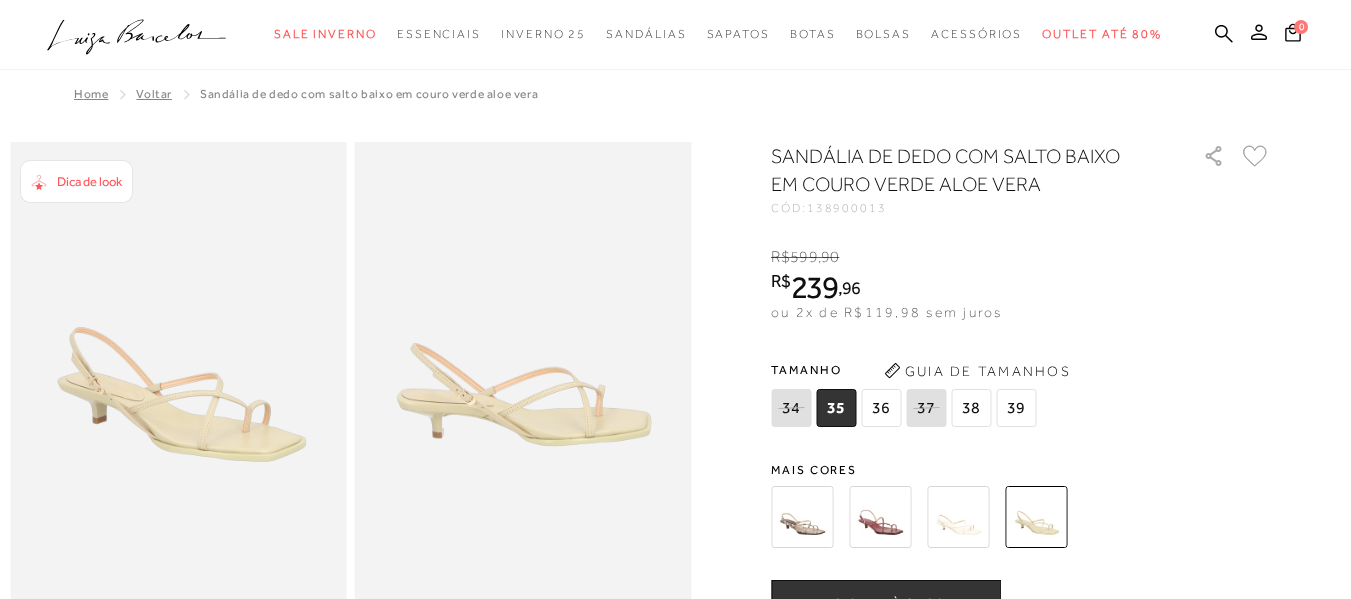 scroll, scrollTop: 200, scrollLeft: 0, axis: vertical 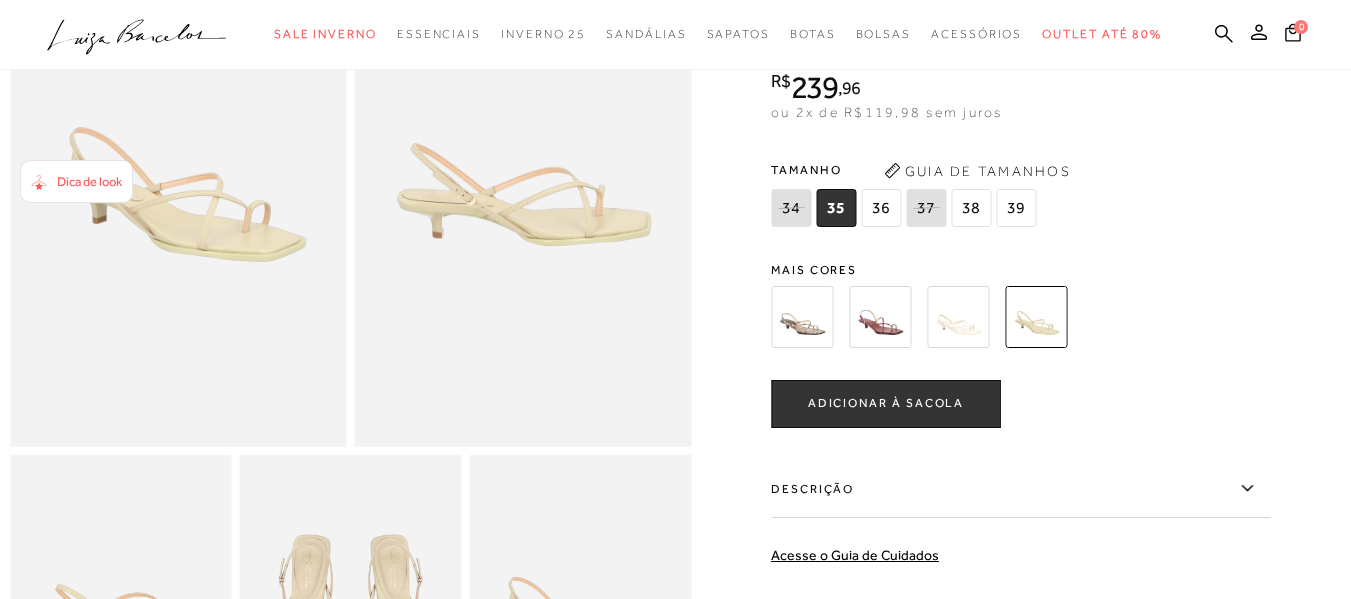 click at bounding box center (880, 317) 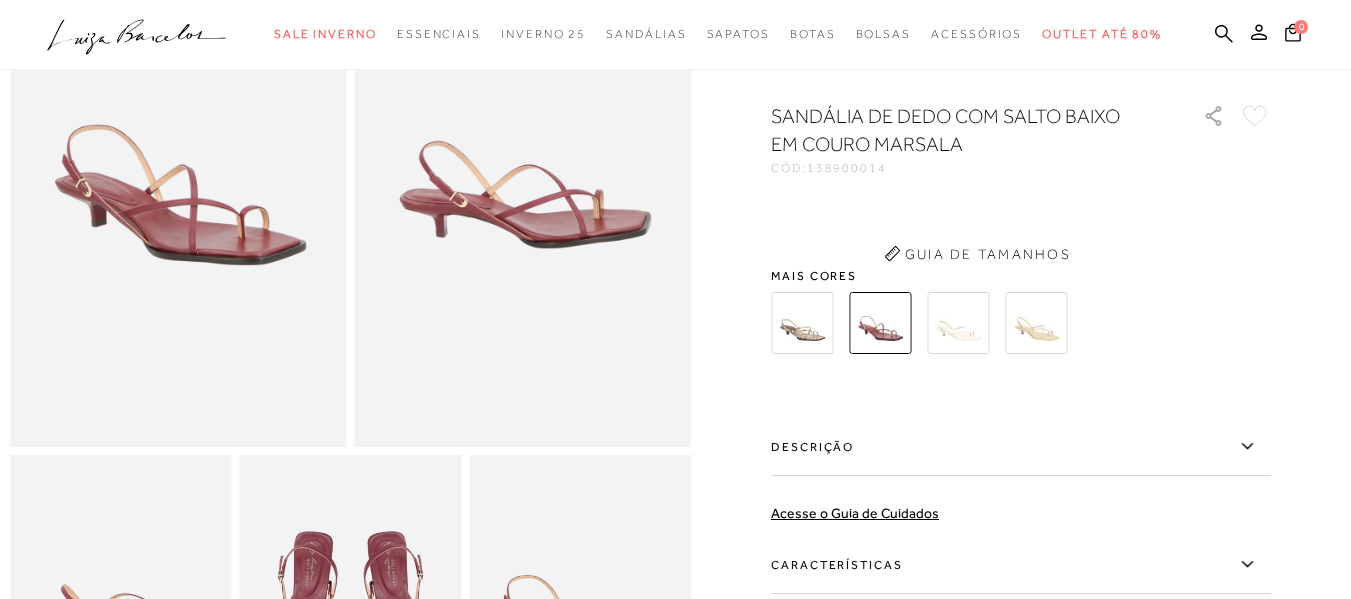 scroll, scrollTop: 0, scrollLeft: 0, axis: both 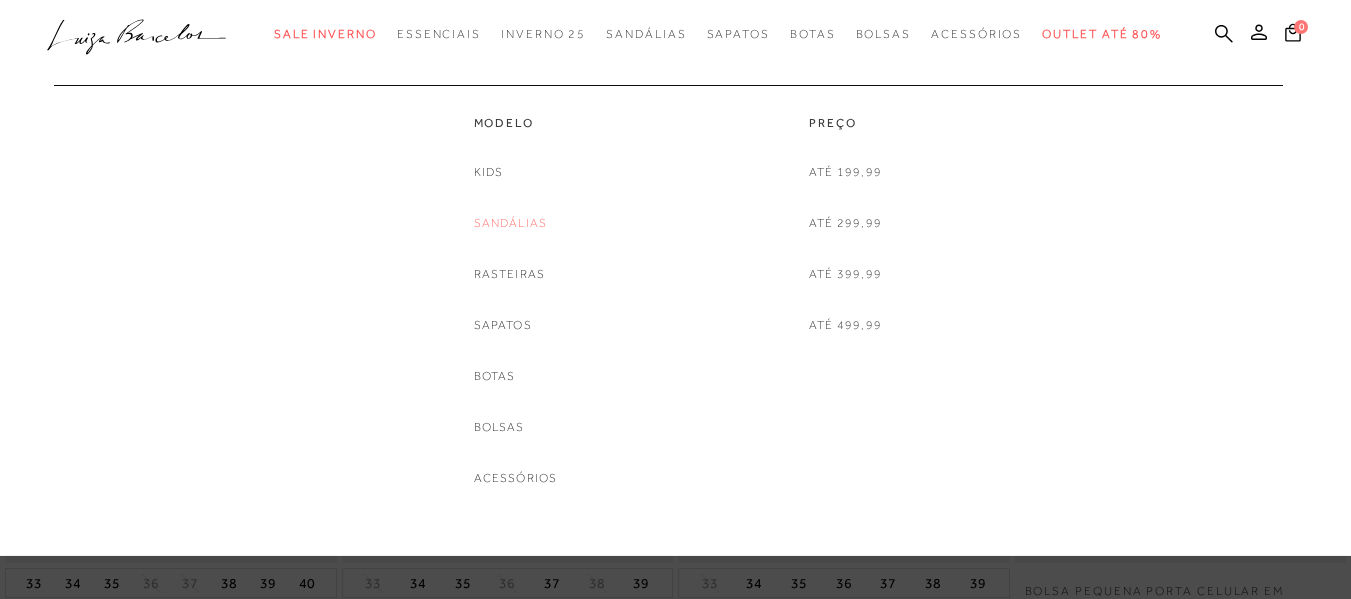 click on "Sandálias" at bounding box center (511, 223) 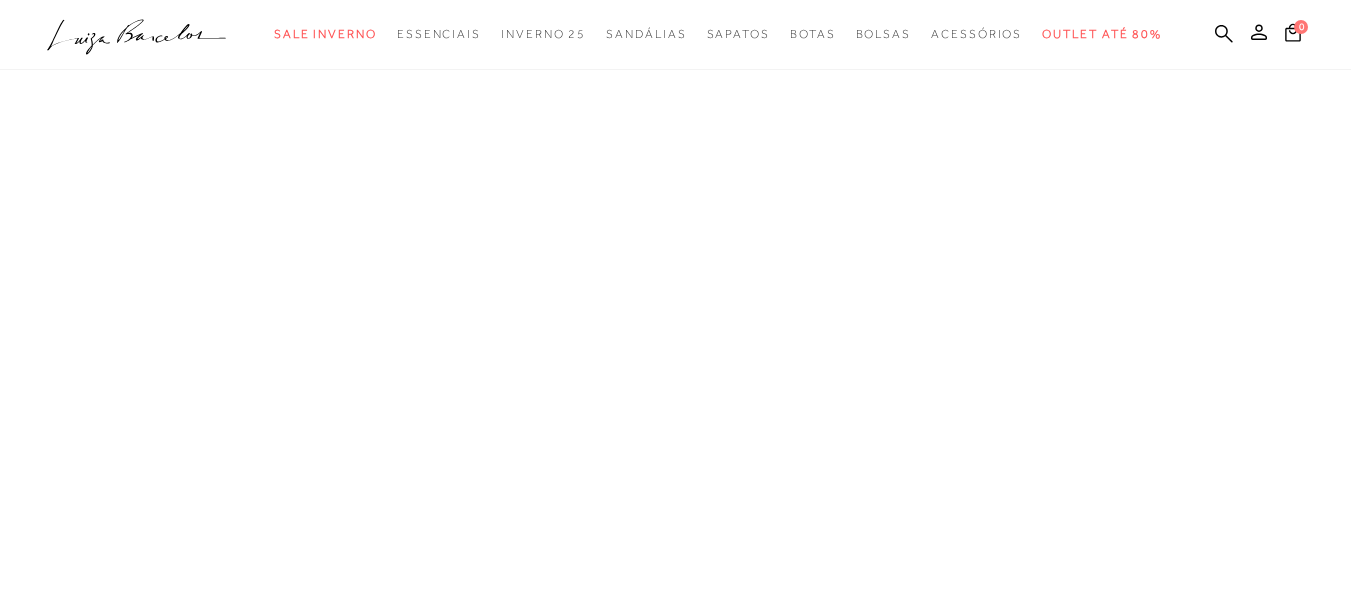 scroll, scrollTop: 0, scrollLeft: 0, axis: both 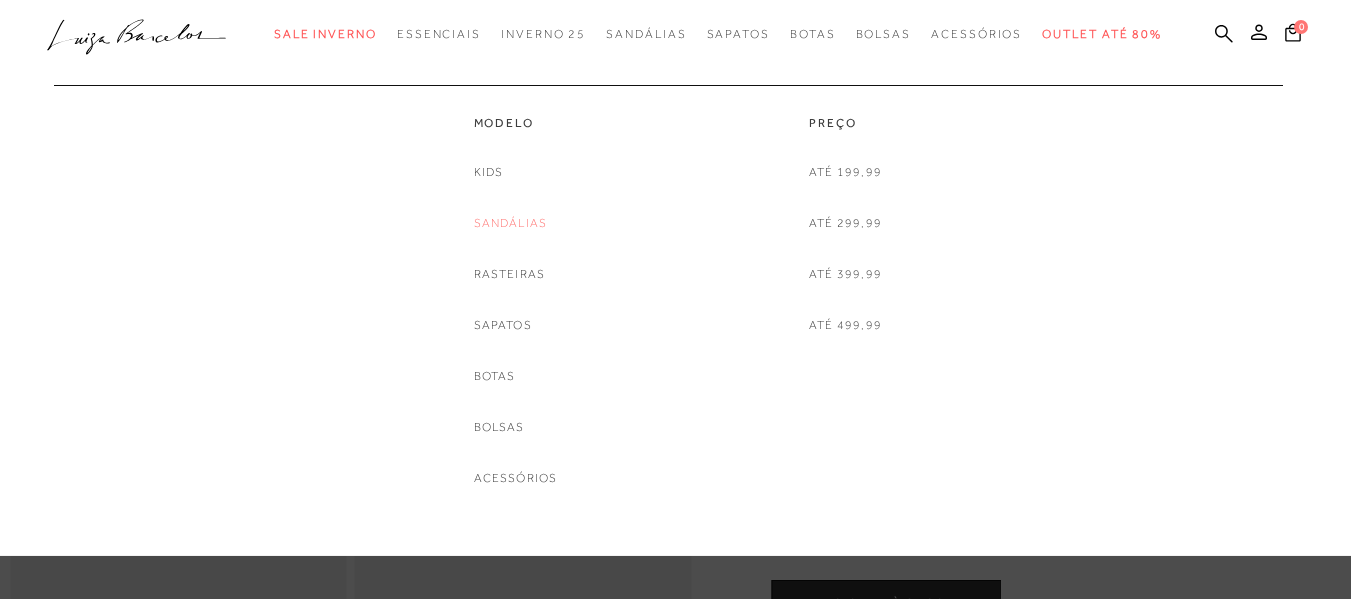 click on "Sandálias" at bounding box center [511, 223] 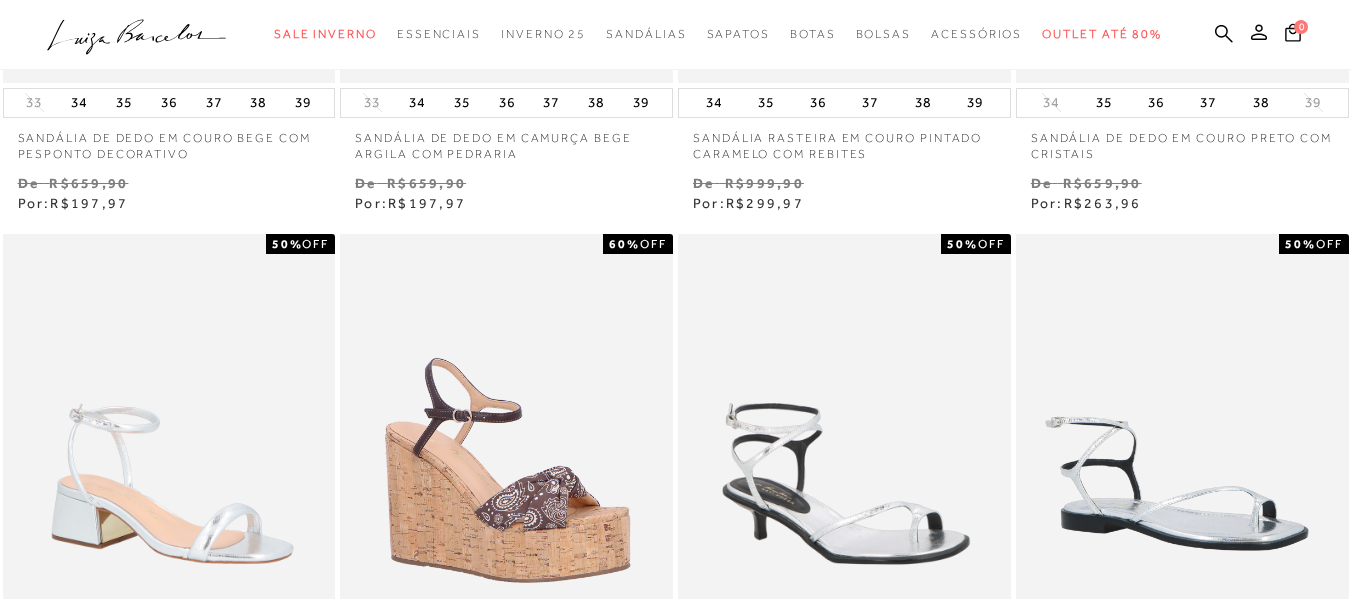 scroll, scrollTop: 700, scrollLeft: 0, axis: vertical 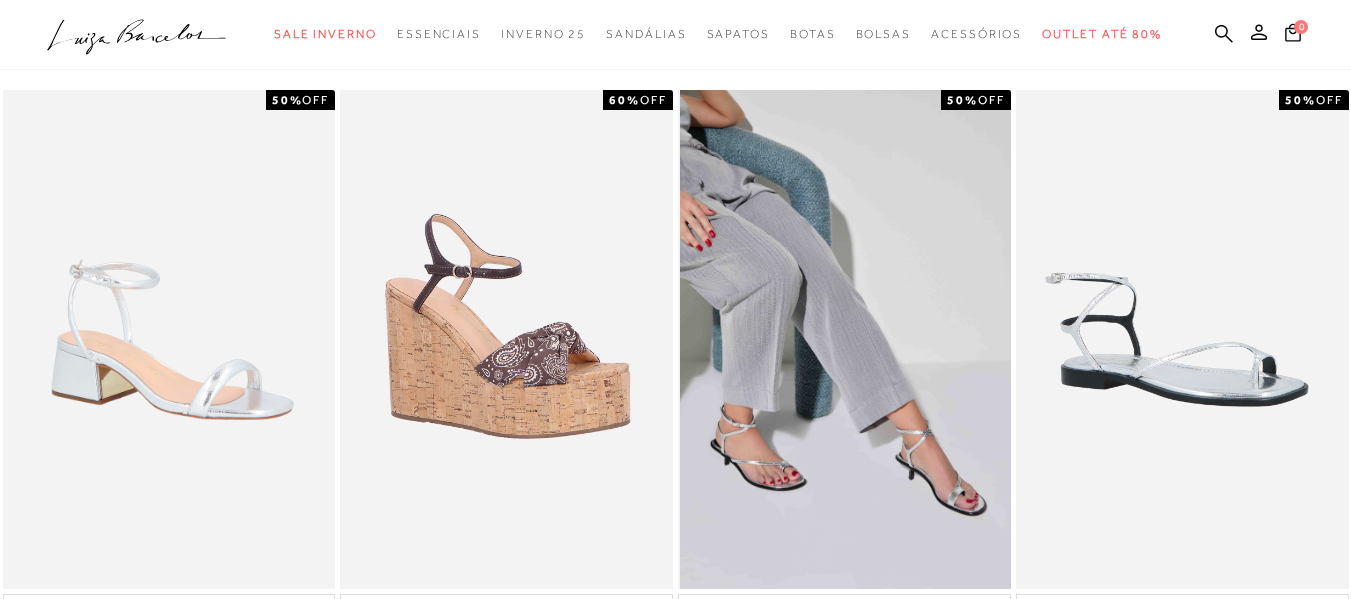 click at bounding box center (845, 339) 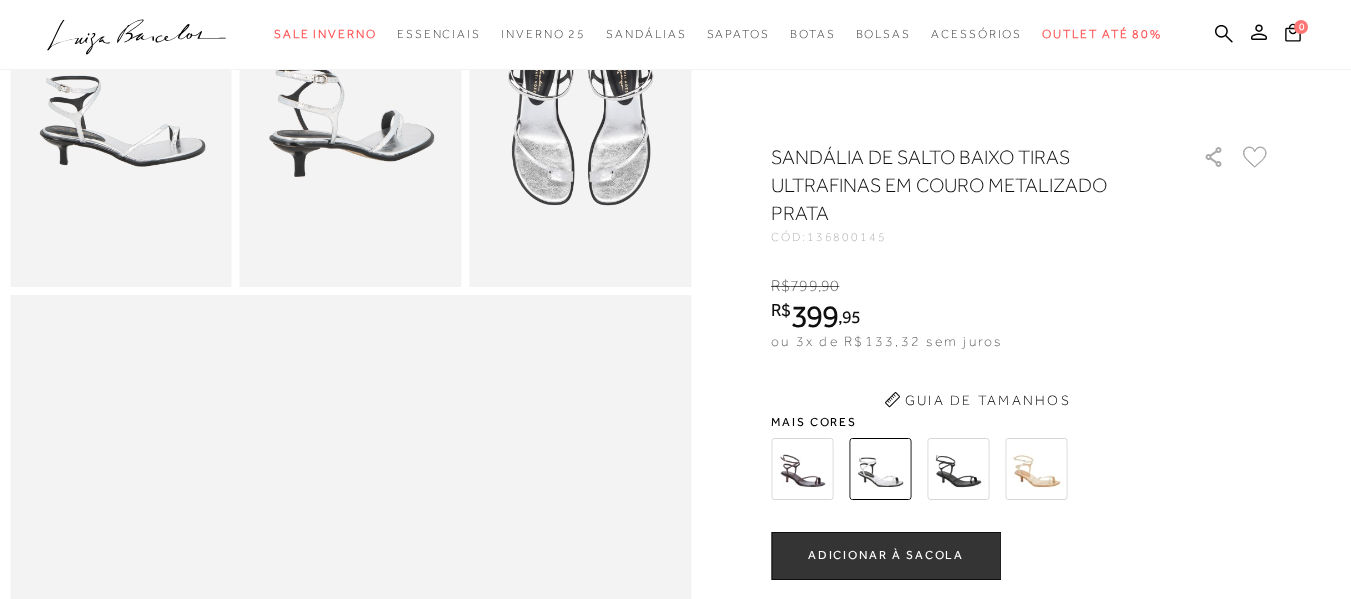 scroll, scrollTop: 0, scrollLeft: 0, axis: both 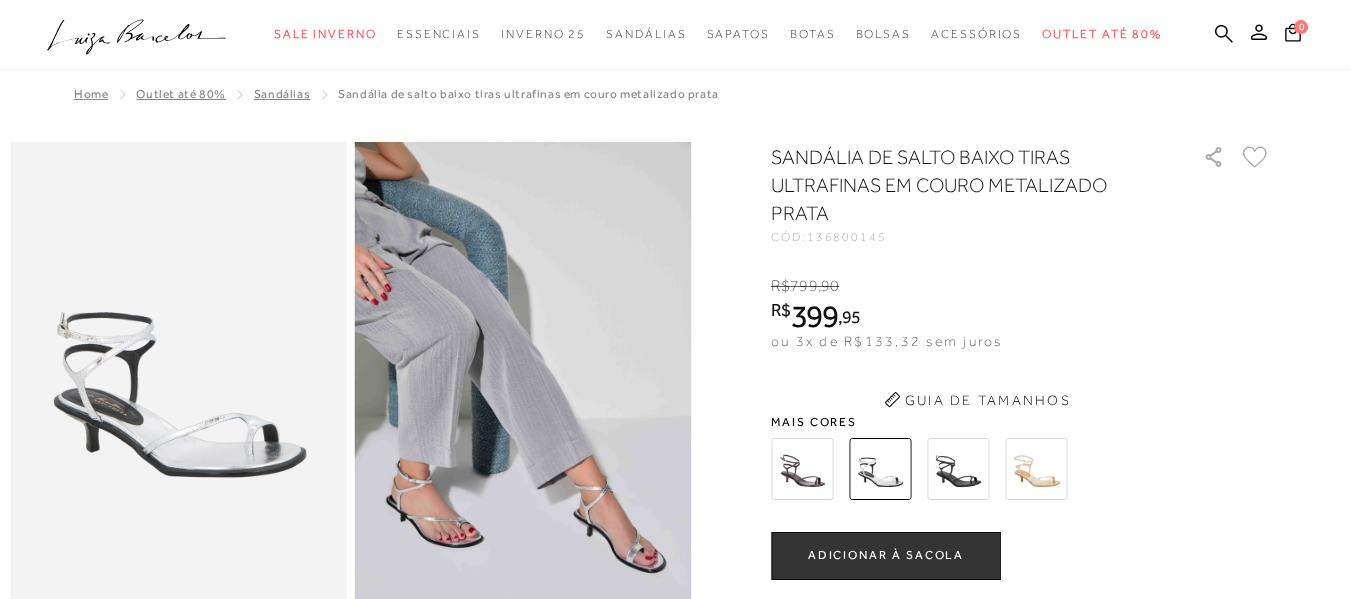 click at bounding box center [958, 469] 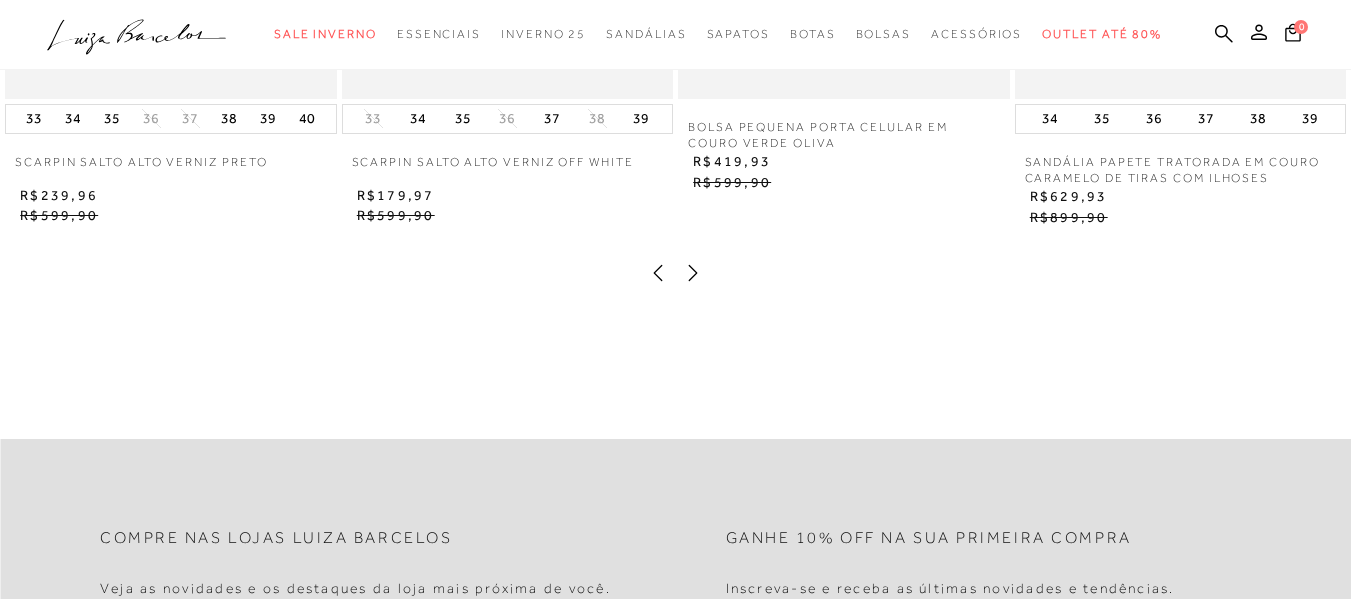 scroll, scrollTop: 2000, scrollLeft: 0, axis: vertical 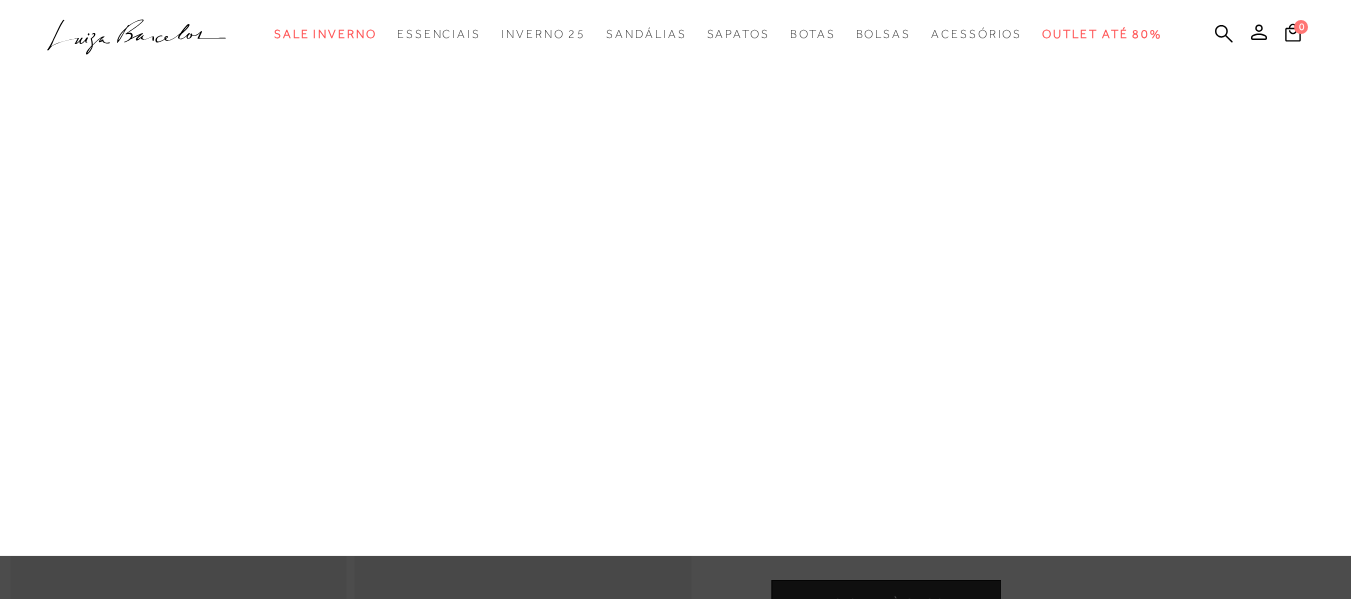 click on "Sandálias" at bounding box center (0, 0) 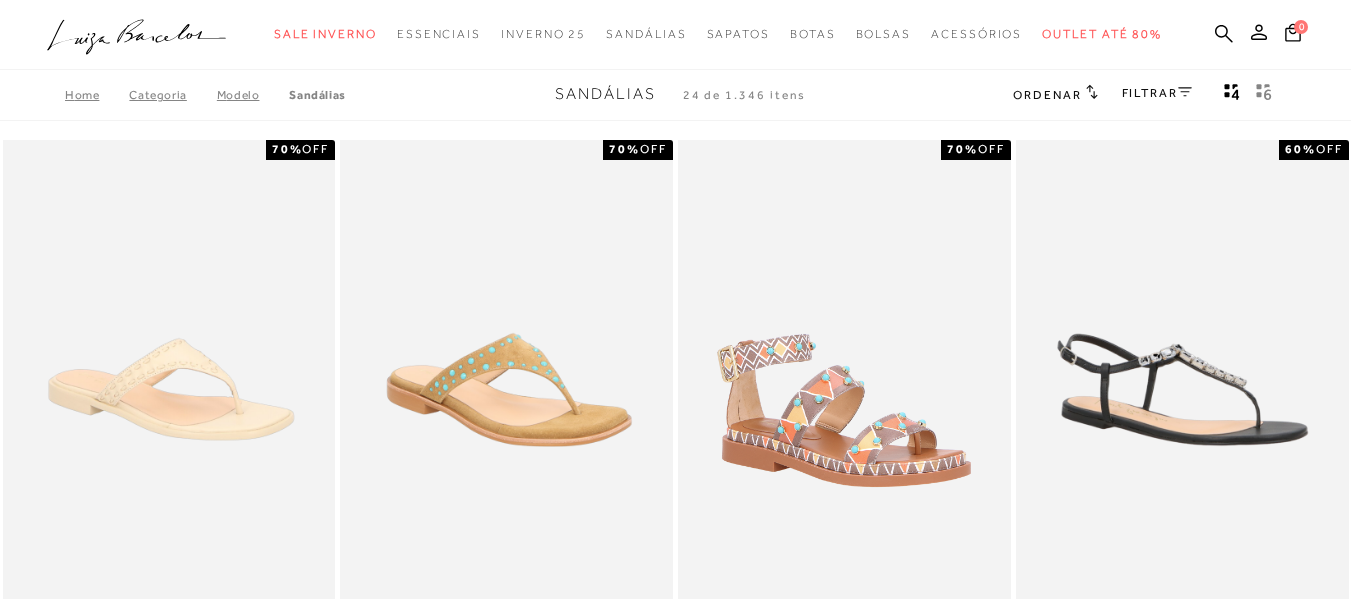click on "Ordenar" at bounding box center (1047, 95) 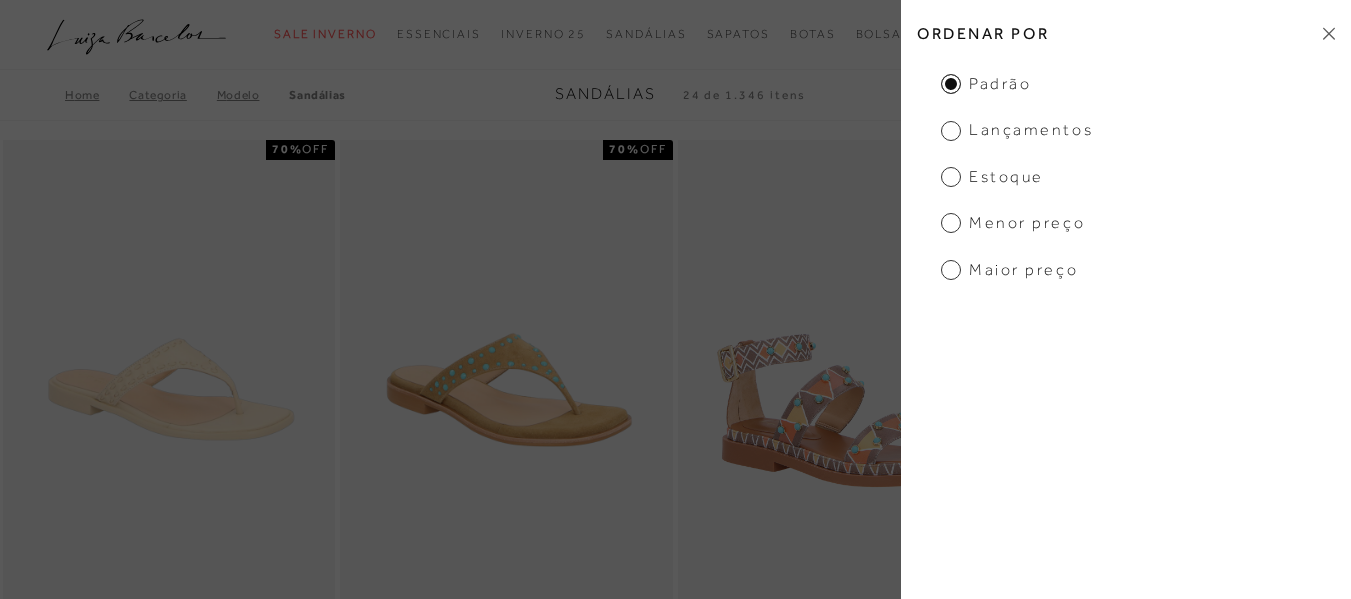 click on "Ordenar por" at bounding box center (1126, 33) 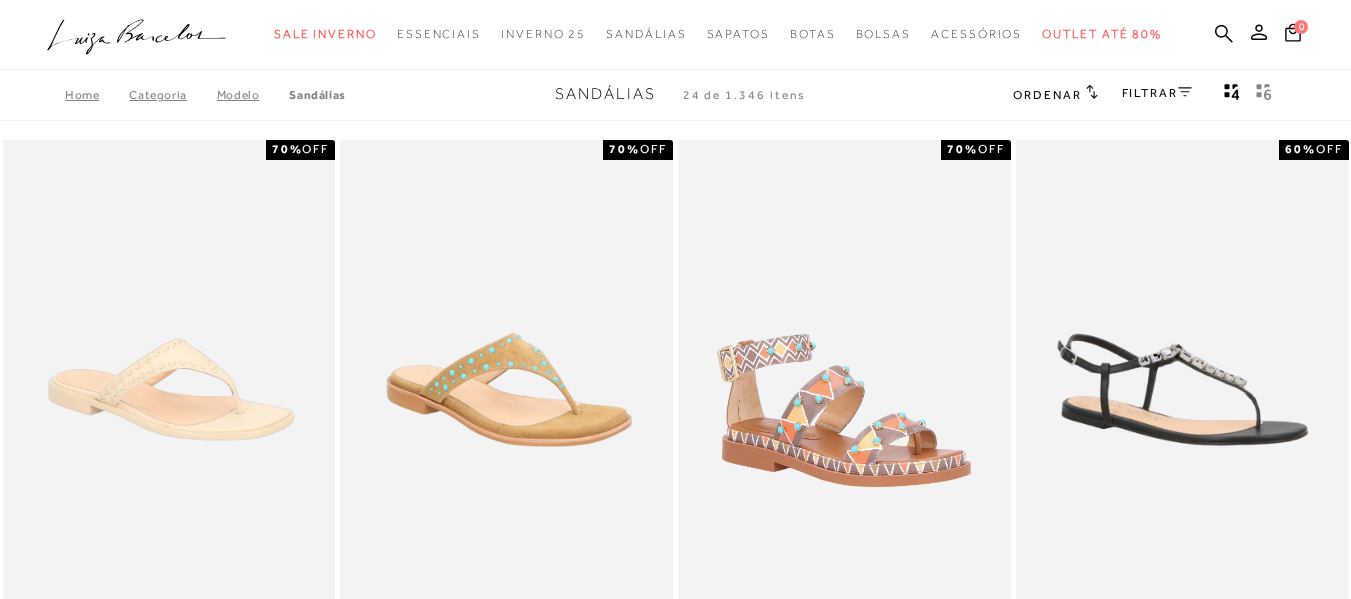 click on "FILTRAR" at bounding box center [1157, 93] 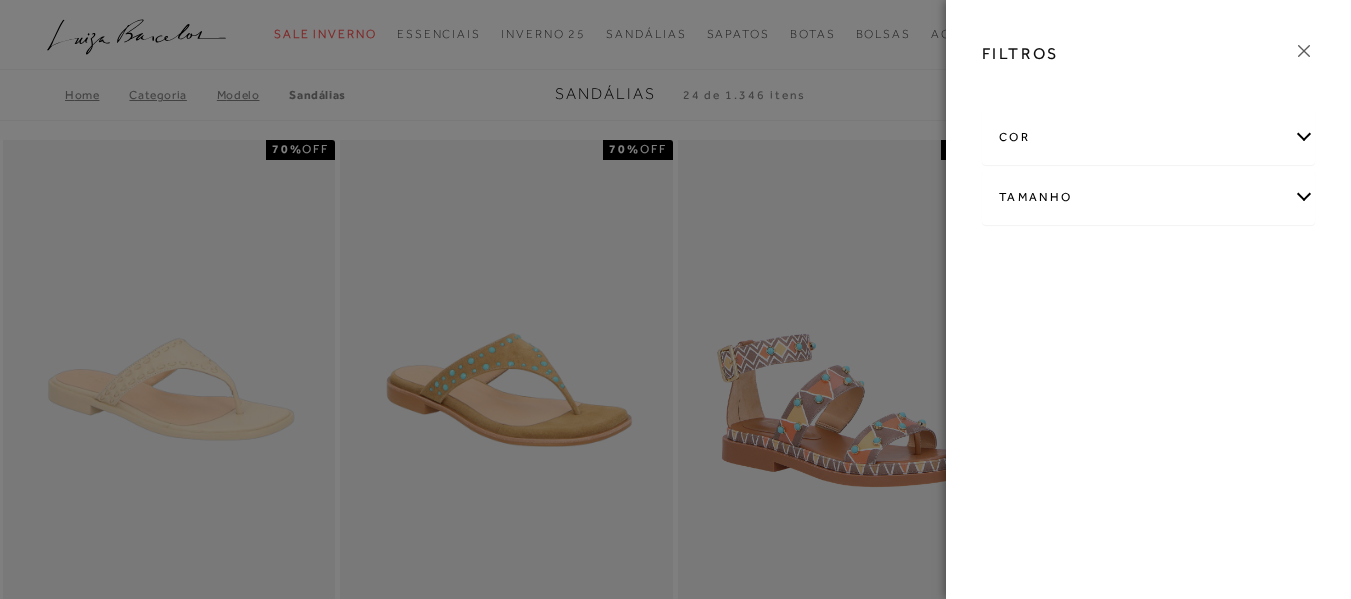 click at bounding box center (1304, 51) 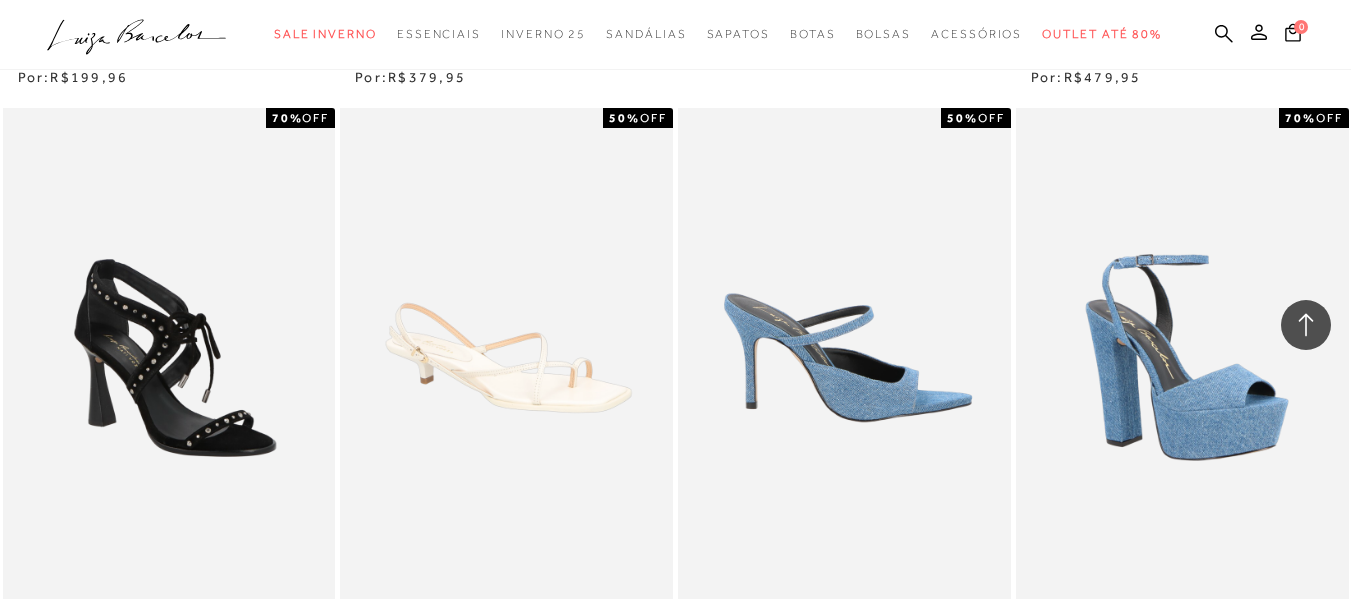 scroll, scrollTop: 3600, scrollLeft: 0, axis: vertical 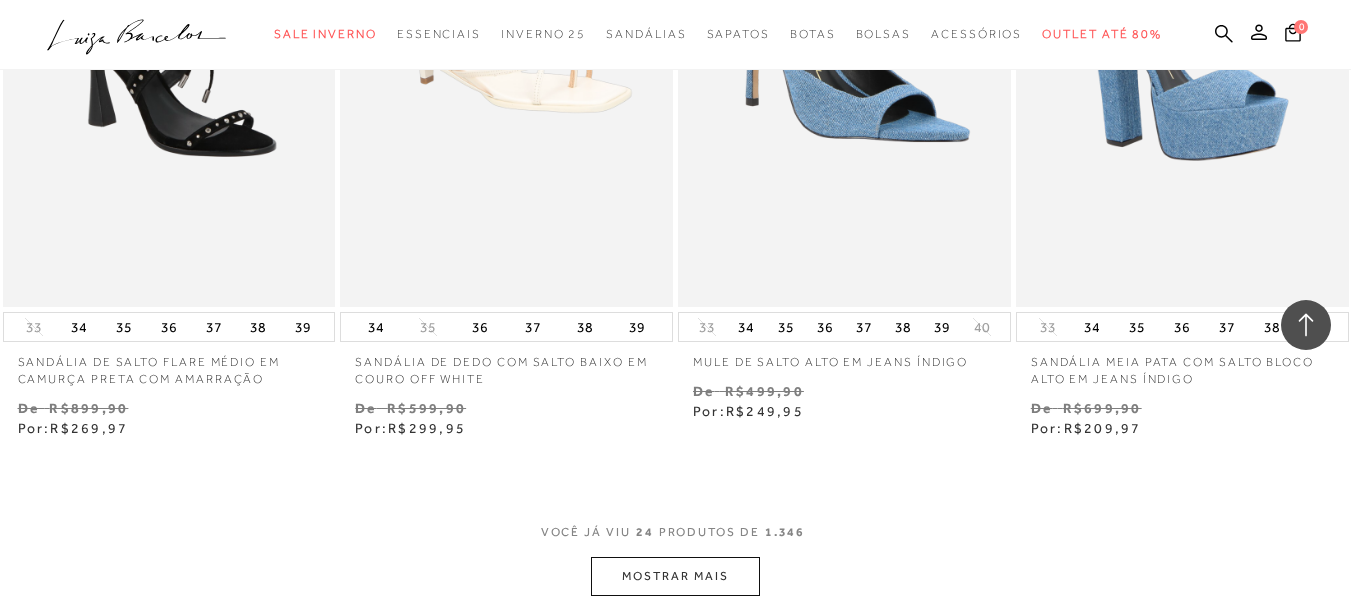 click on "MOSTRAR MAIS" at bounding box center (675, 576) 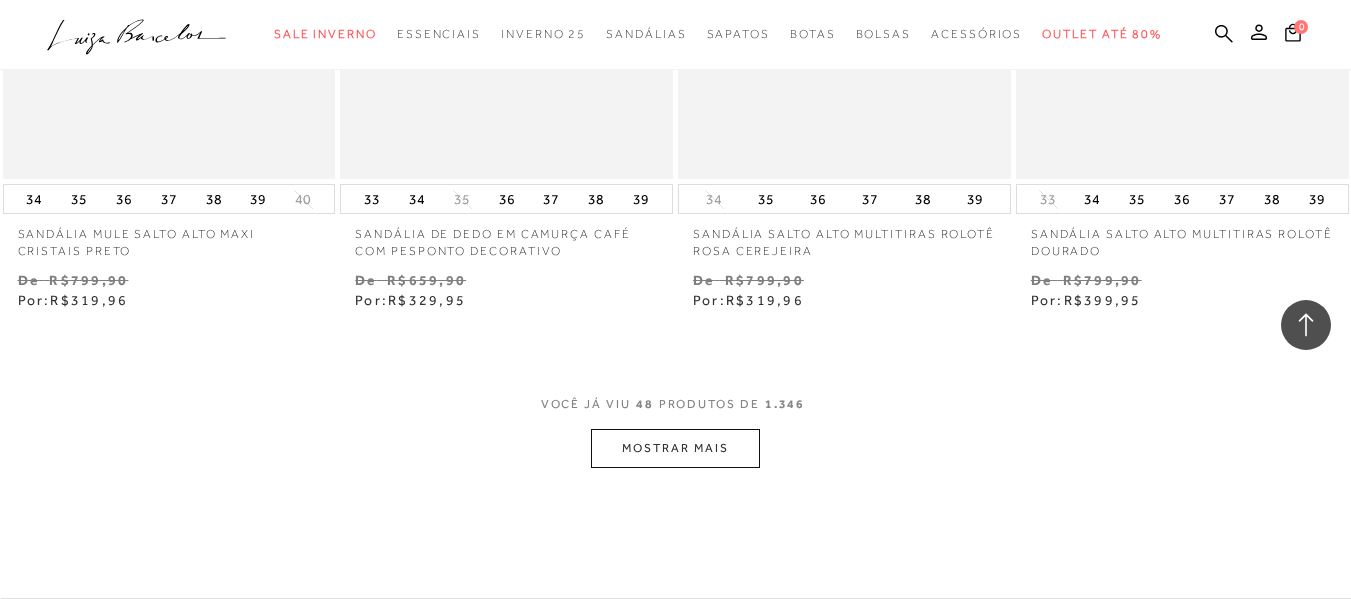 scroll, scrollTop: 7700, scrollLeft: 0, axis: vertical 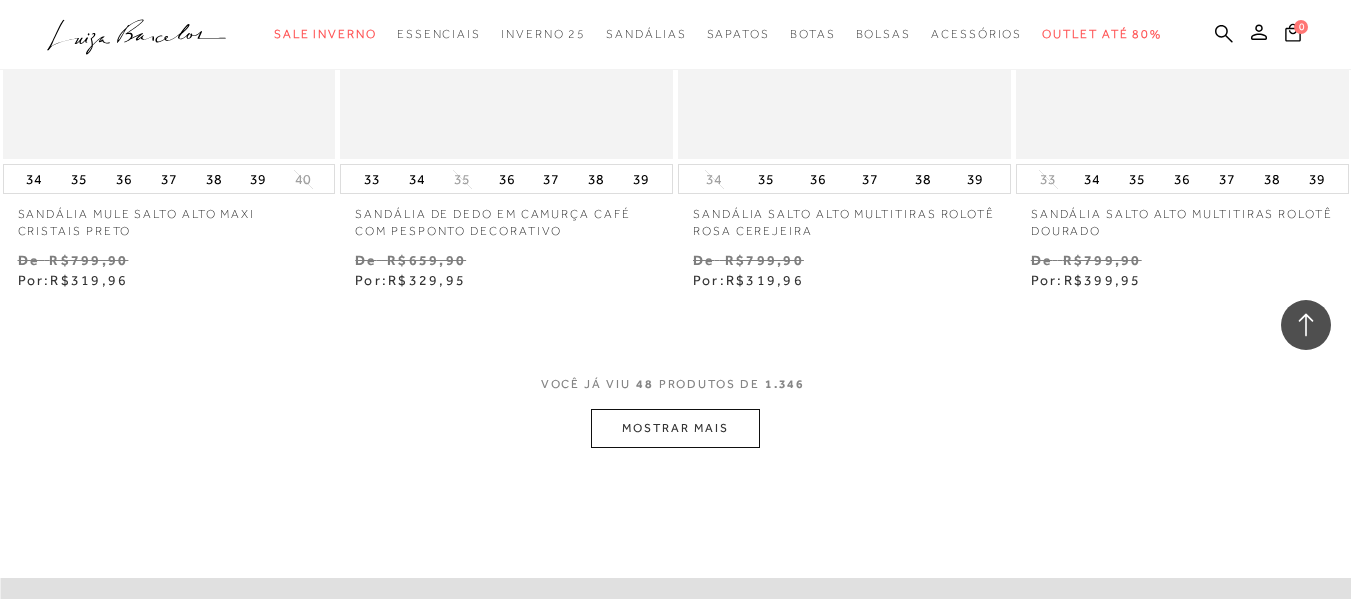 click on "MOSTRAR MAIS" at bounding box center [675, 428] 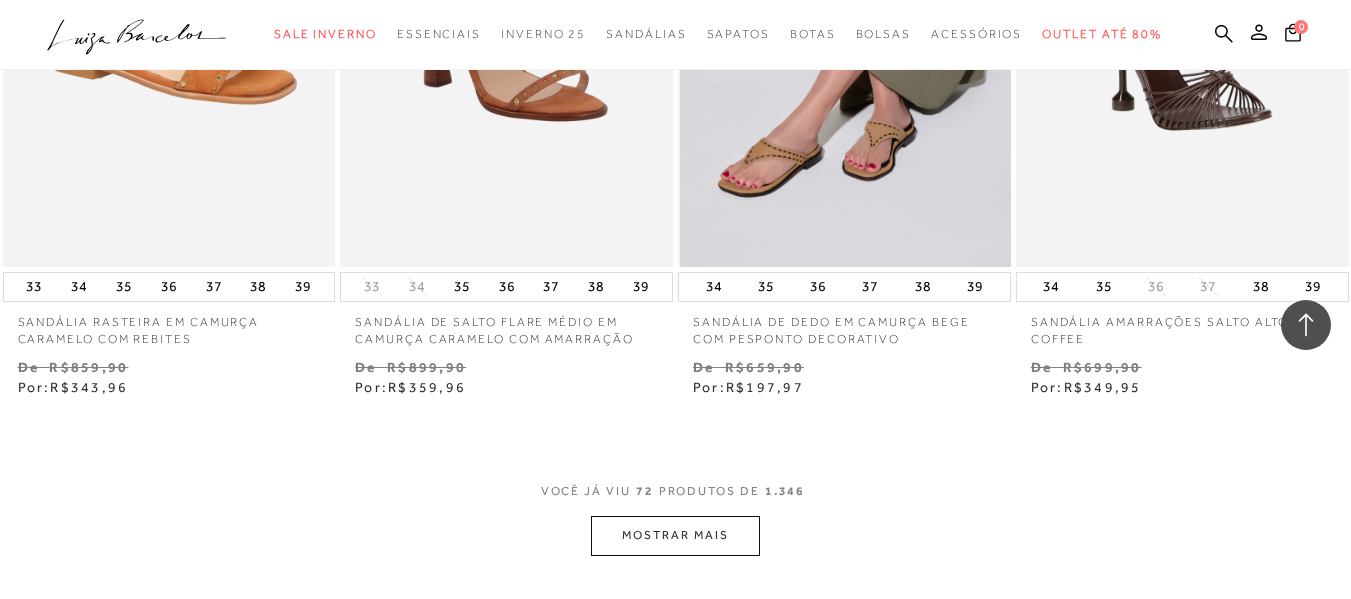 scroll, scrollTop: 11900, scrollLeft: 0, axis: vertical 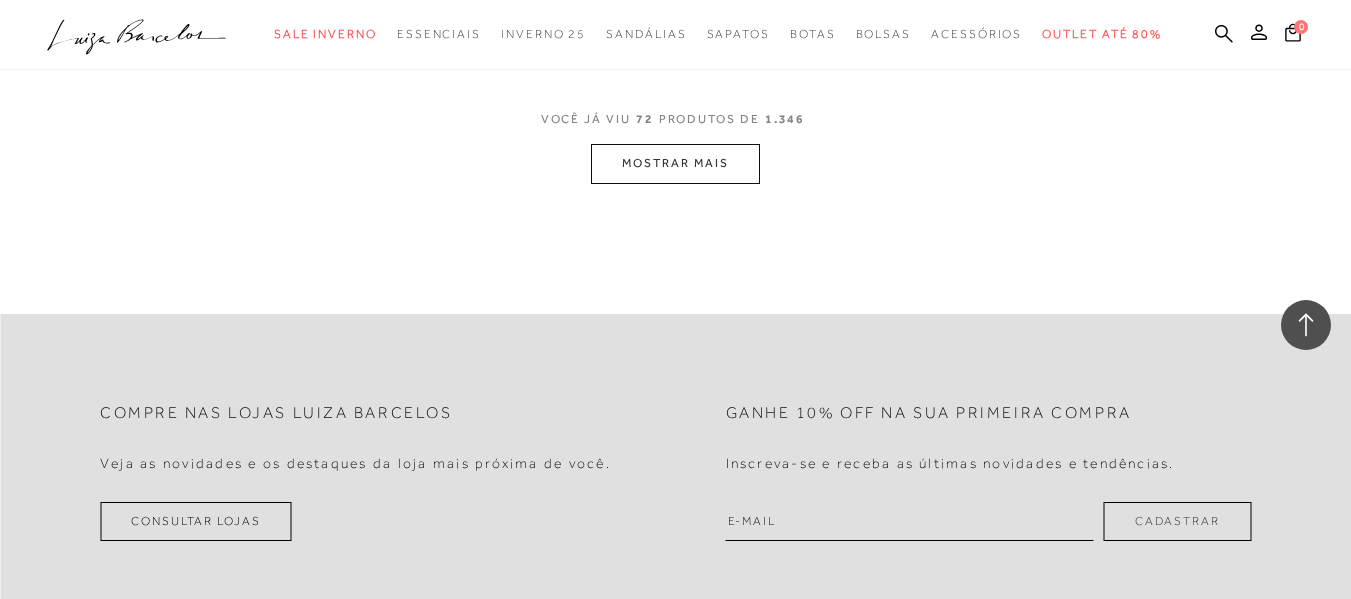click on "MOSTRAR MAIS" at bounding box center [675, 163] 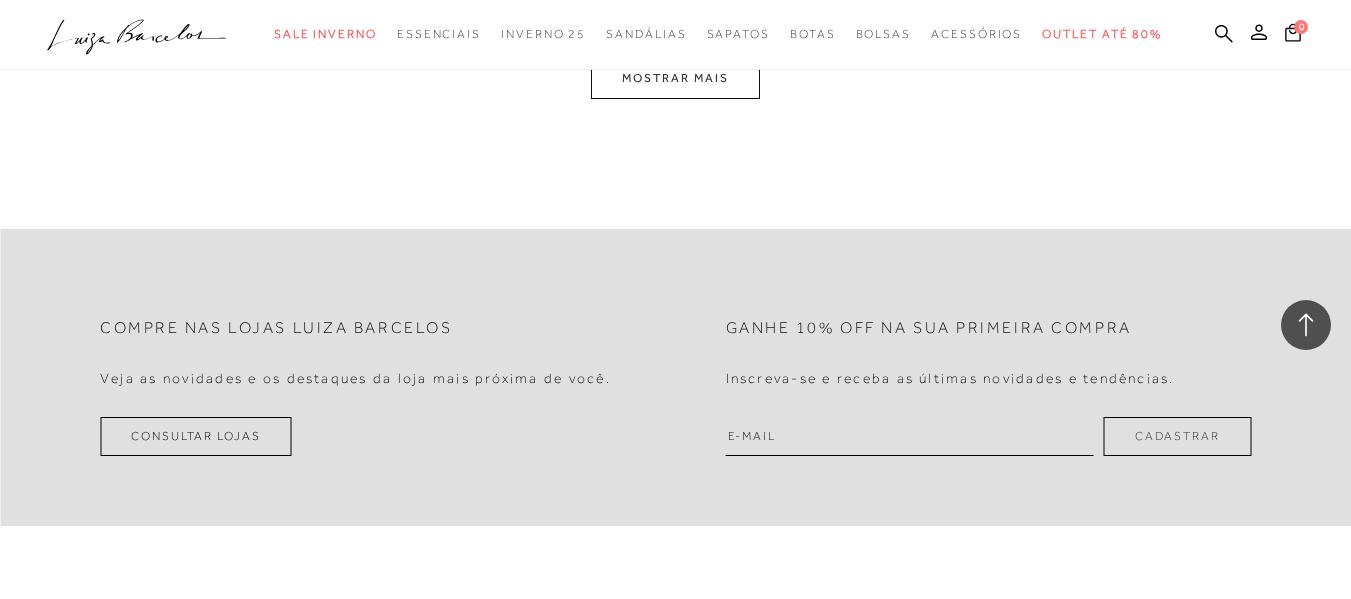 scroll, scrollTop: 15800, scrollLeft: 0, axis: vertical 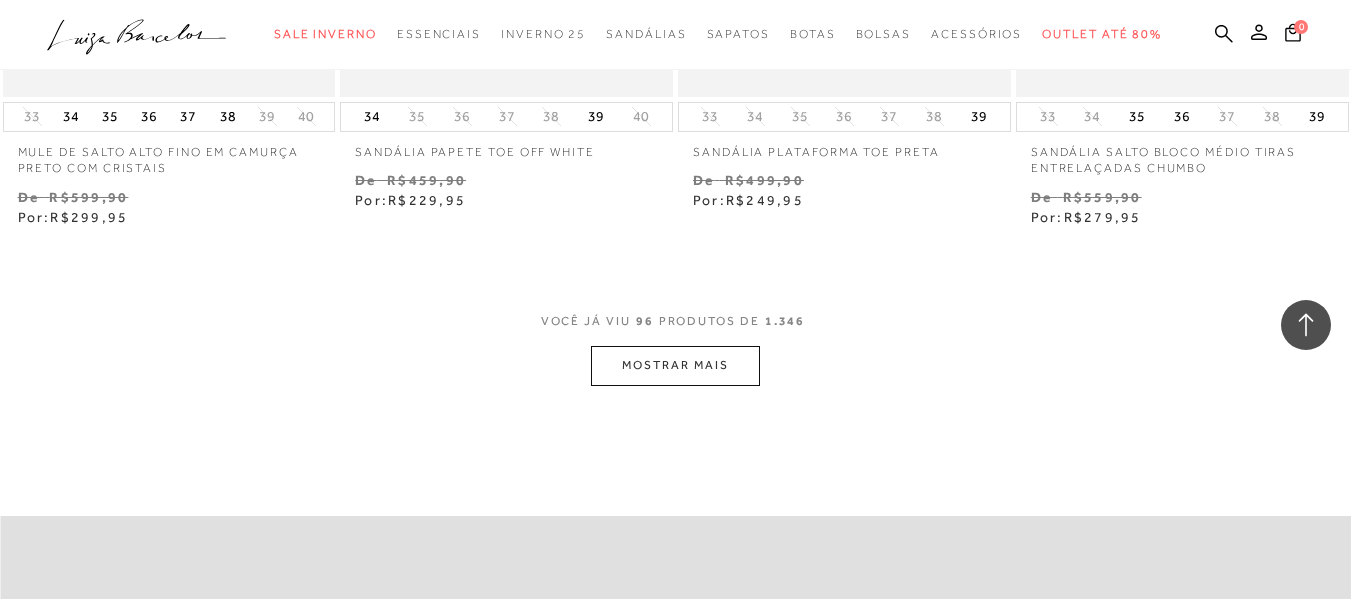 click on "MOSTRAR MAIS" at bounding box center (675, 365) 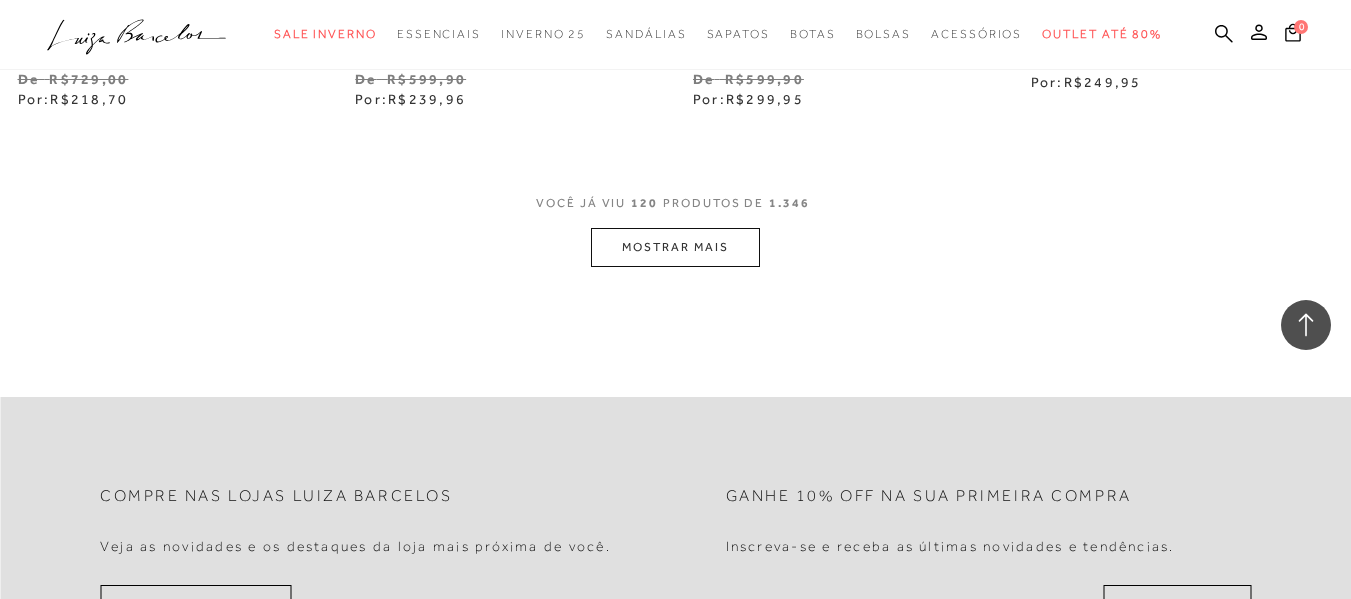scroll, scrollTop: 19700, scrollLeft: 0, axis: vertical 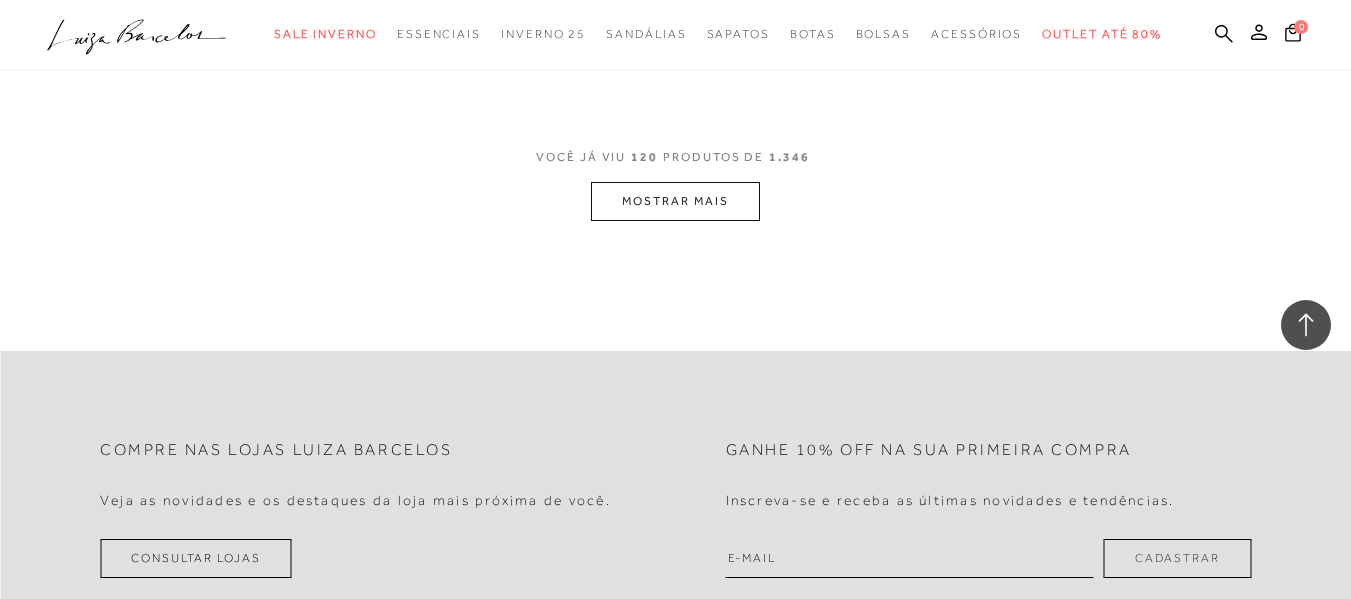 click on "MOSTRAR MAIS" at bounding box center (675, 201) 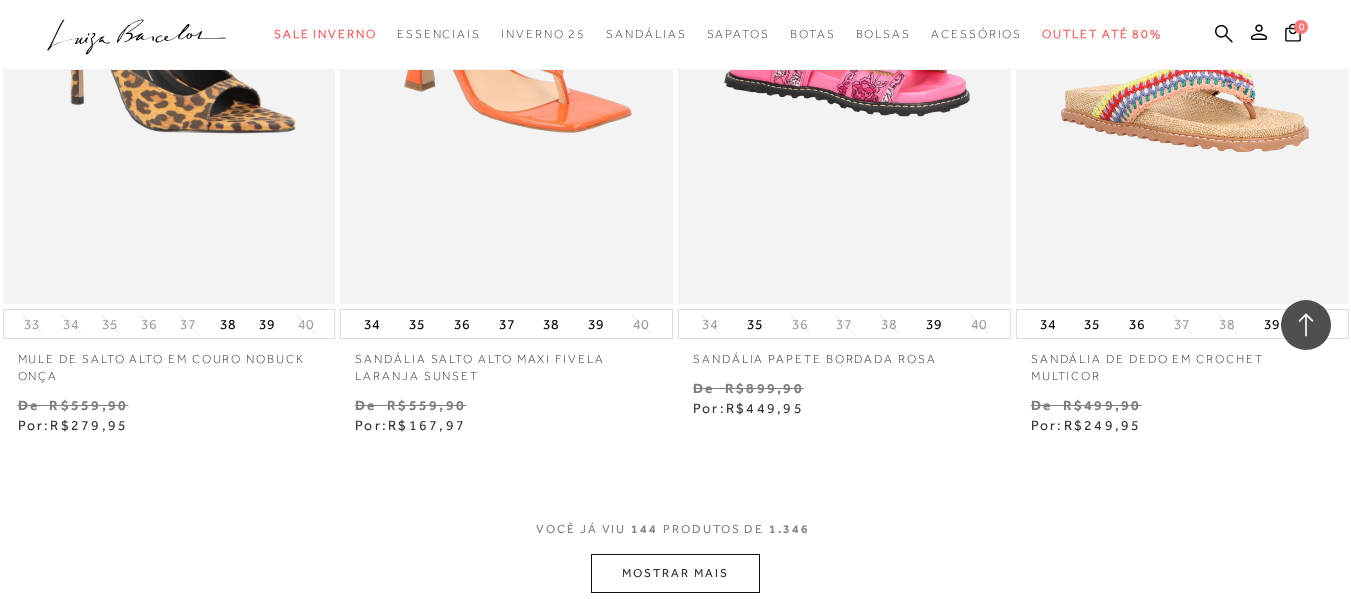 scroll, scrollTop: 23500, scrollLeft: 0, axis: vertical 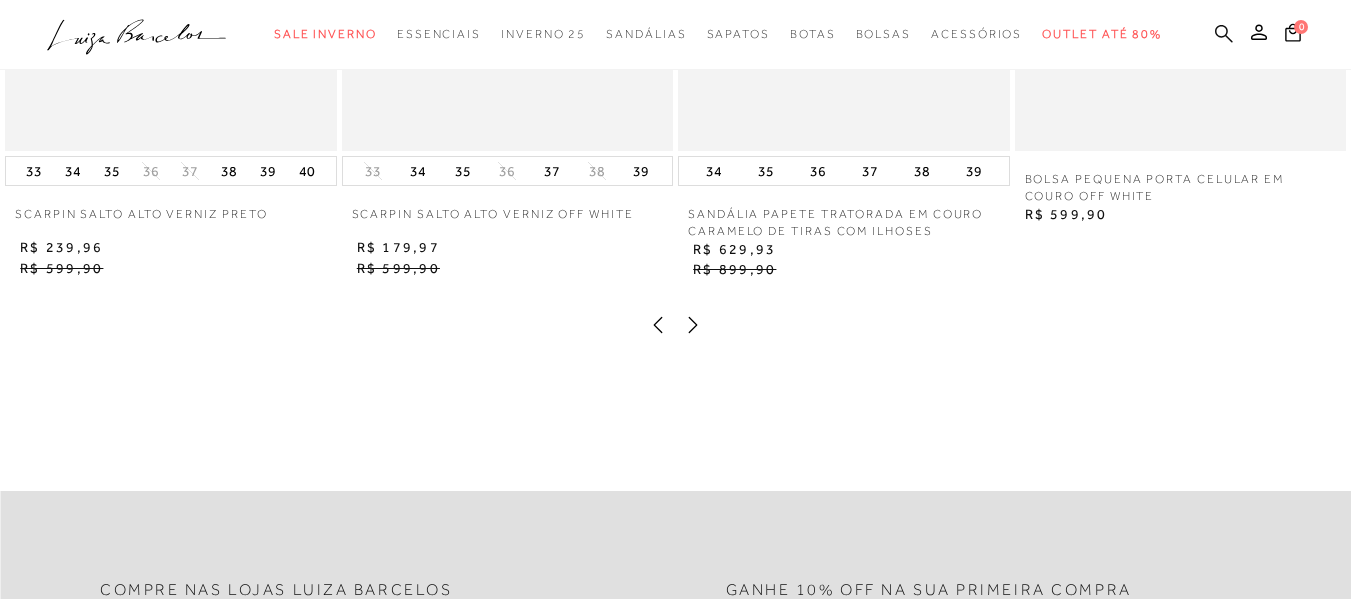 click at bounding box center (1224, 33) 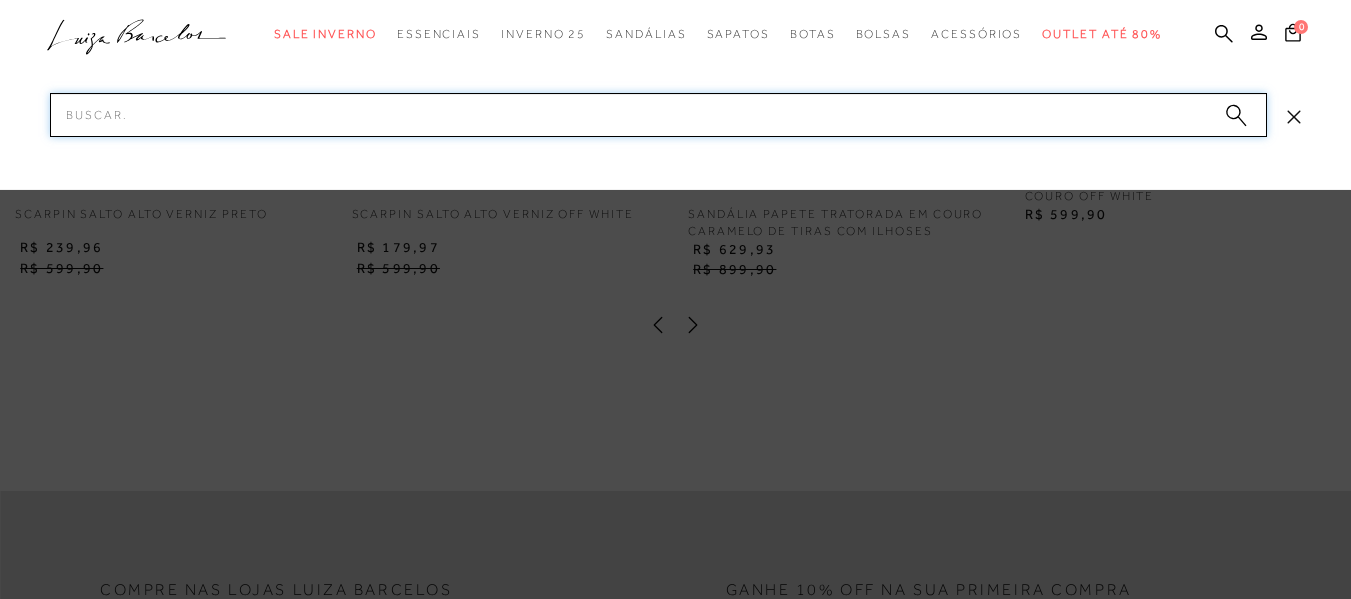 paste on "Sandália [PERSON] Fivela Preta" 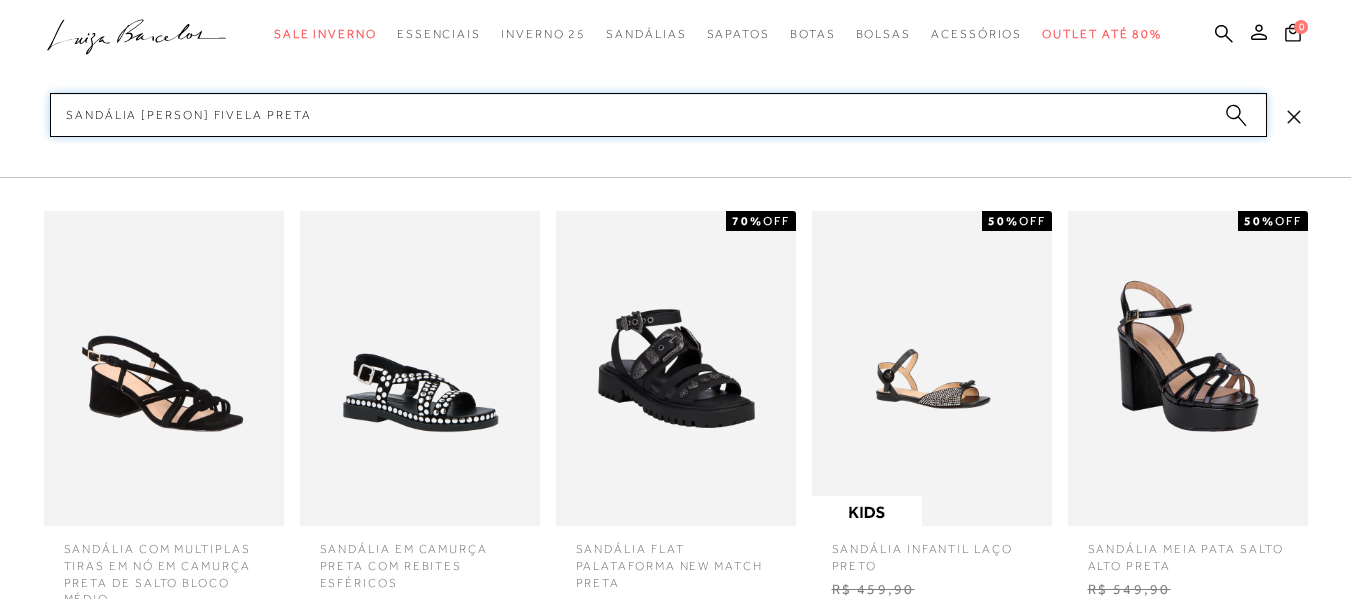 type on "Sandália [PERSON] Fivela Pret" 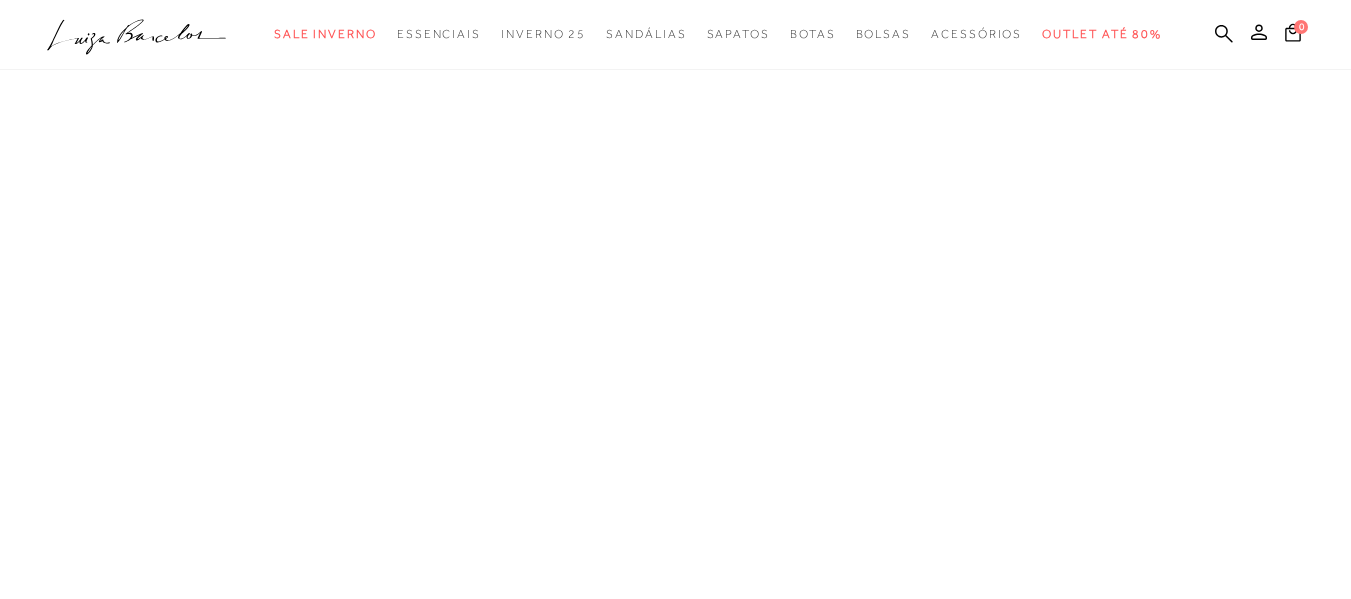 scroll, scrollTop: 79, scrollLeft: 0, axis: vertical 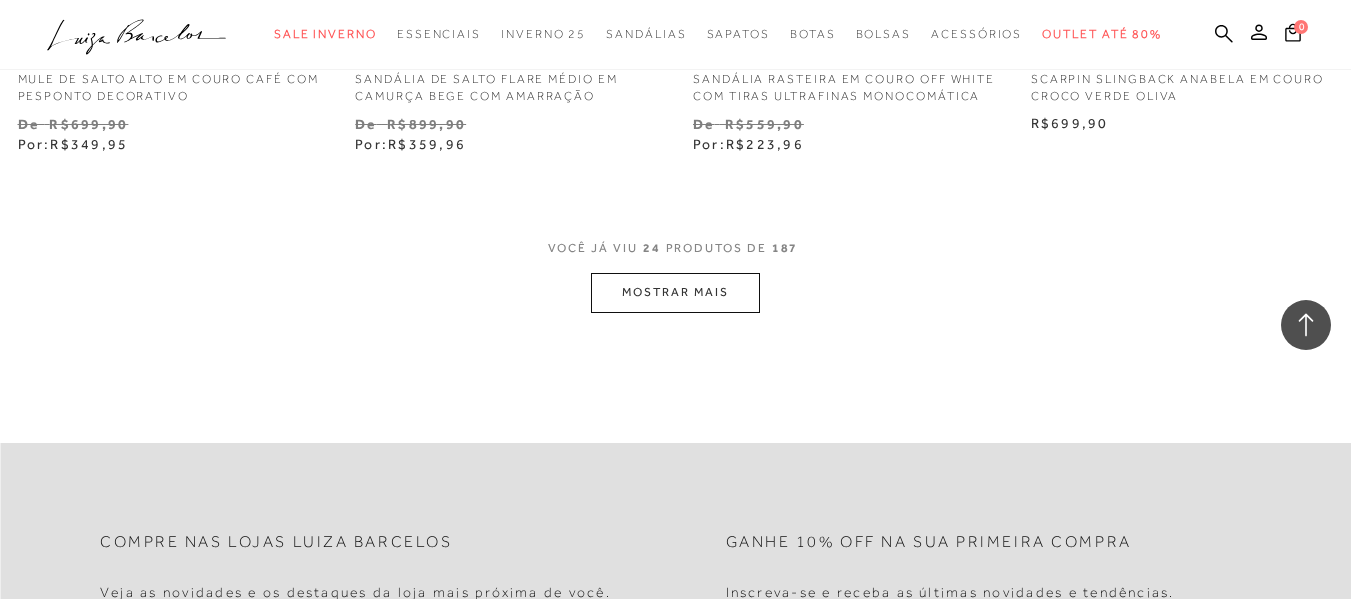 click on "MOSTRAR MAIS" at bounding box center [675, 292] 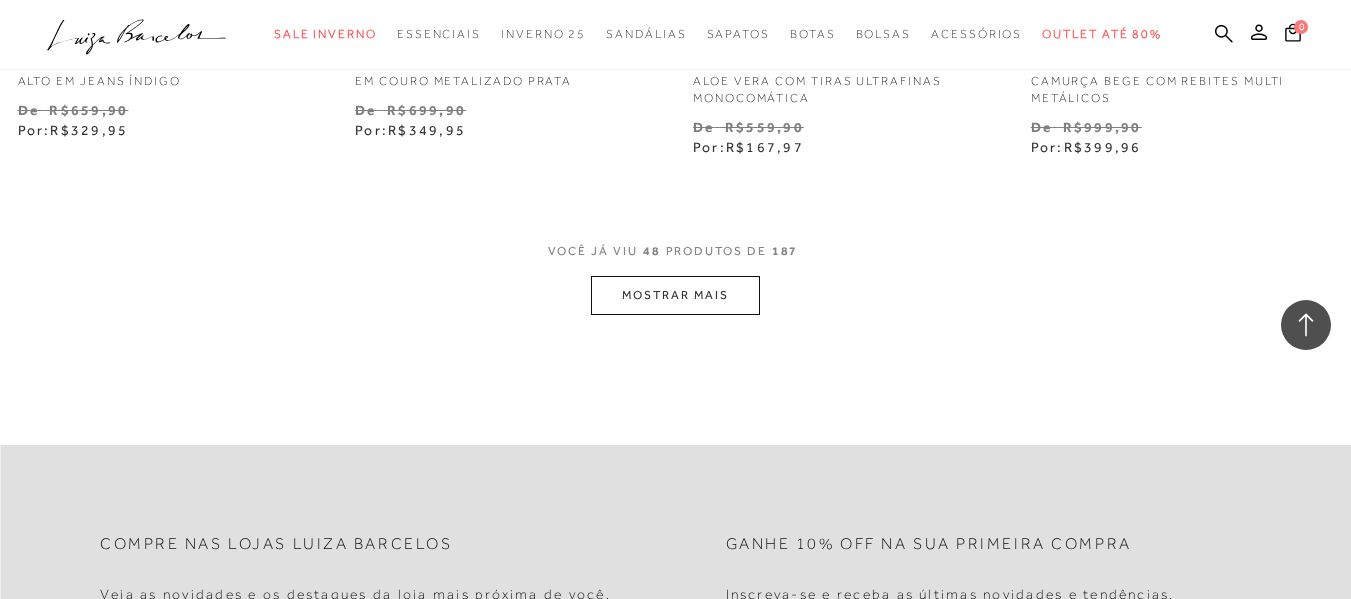 scroll, scrollTop: 7900, scrollLeft: 0, axis: vertical 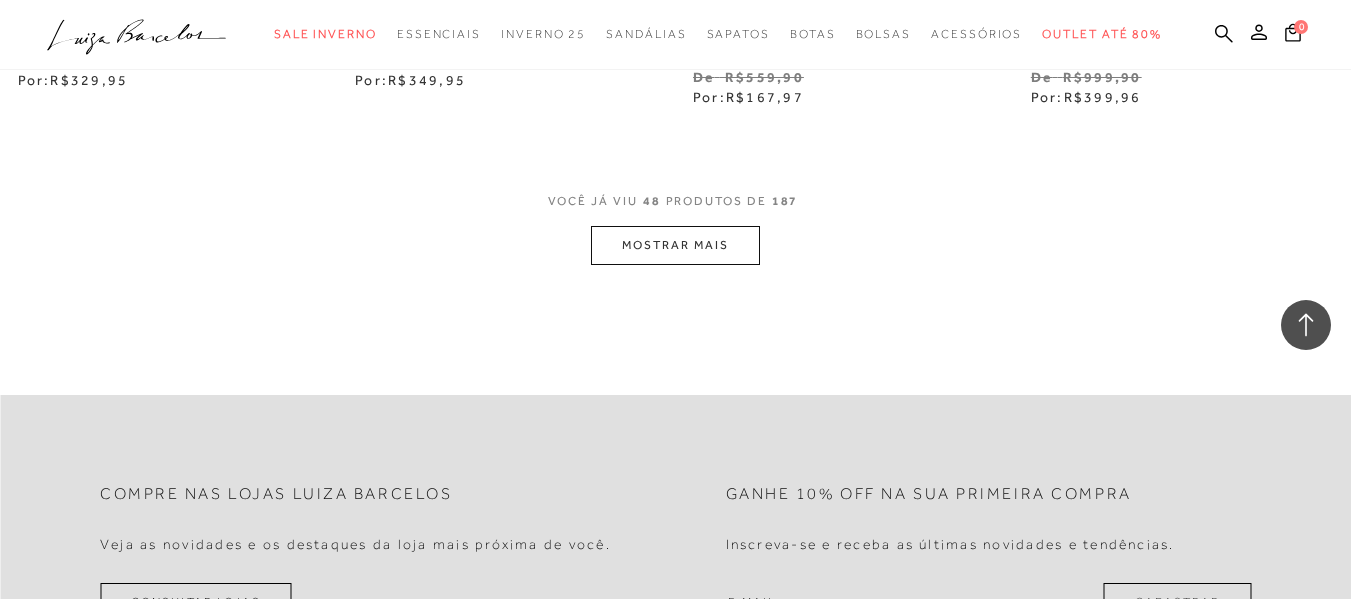click on "MOSTRAR MAIS" at bounding box center [675, 245] 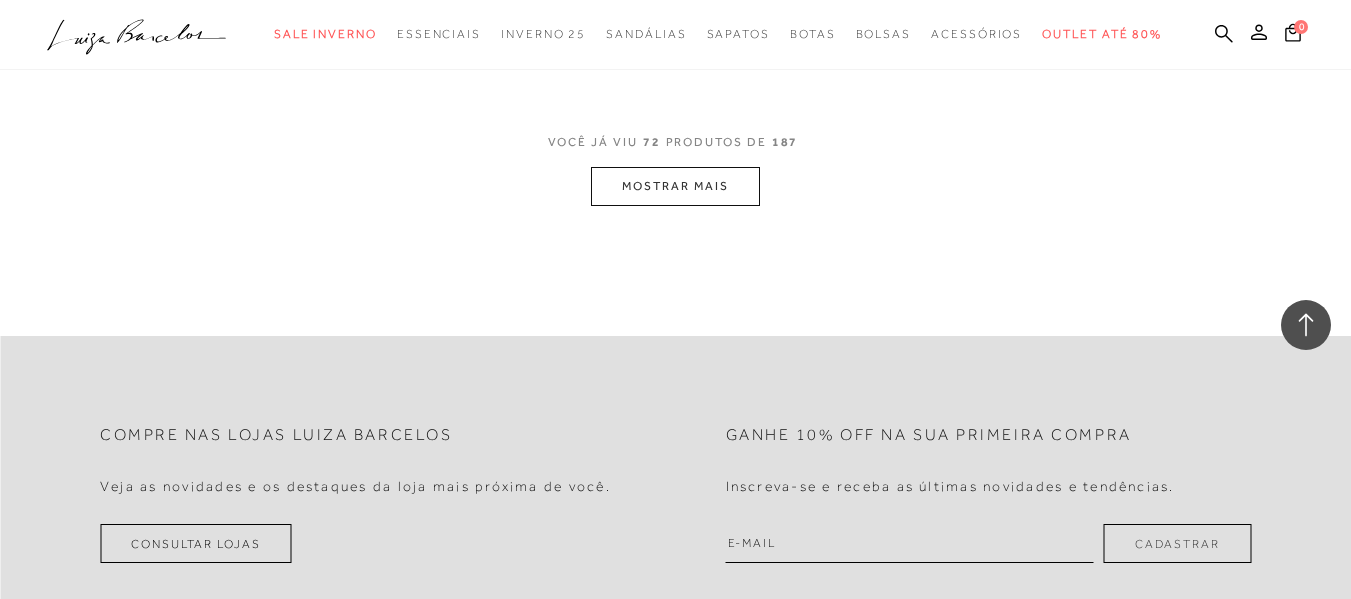 scroll, scrollTop: 11900, scrollLeft: 0, axis: vertical 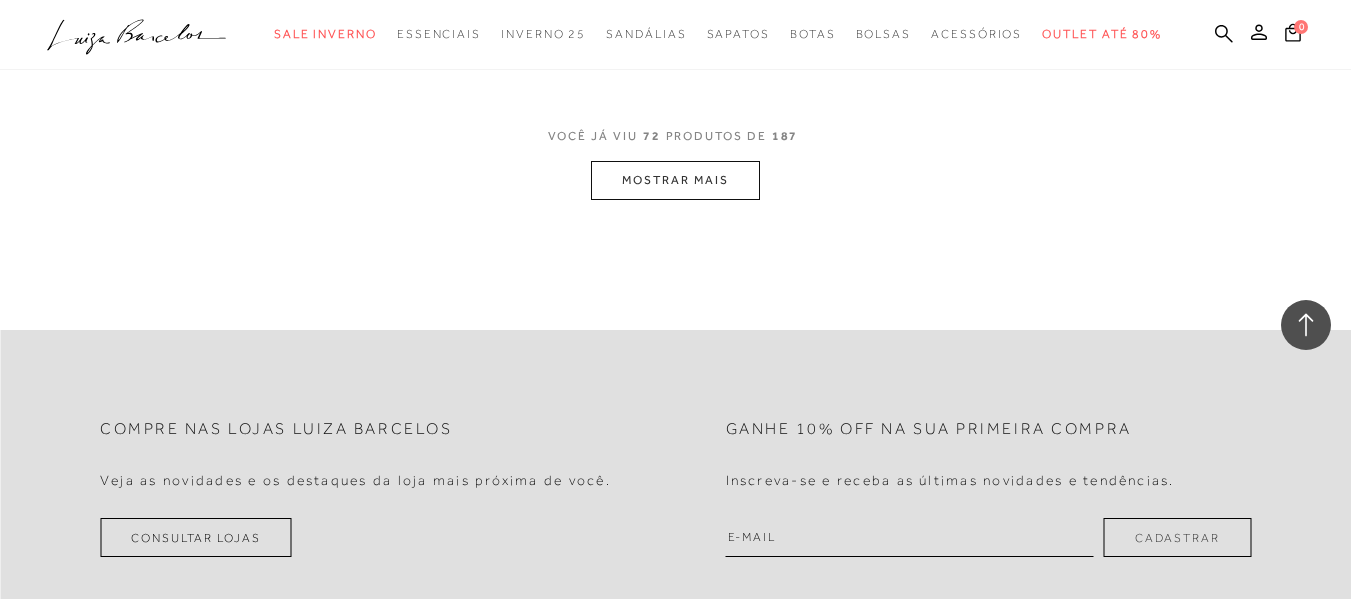 click on "MOSTRAR MAIS" at bounding box center [675, 180] 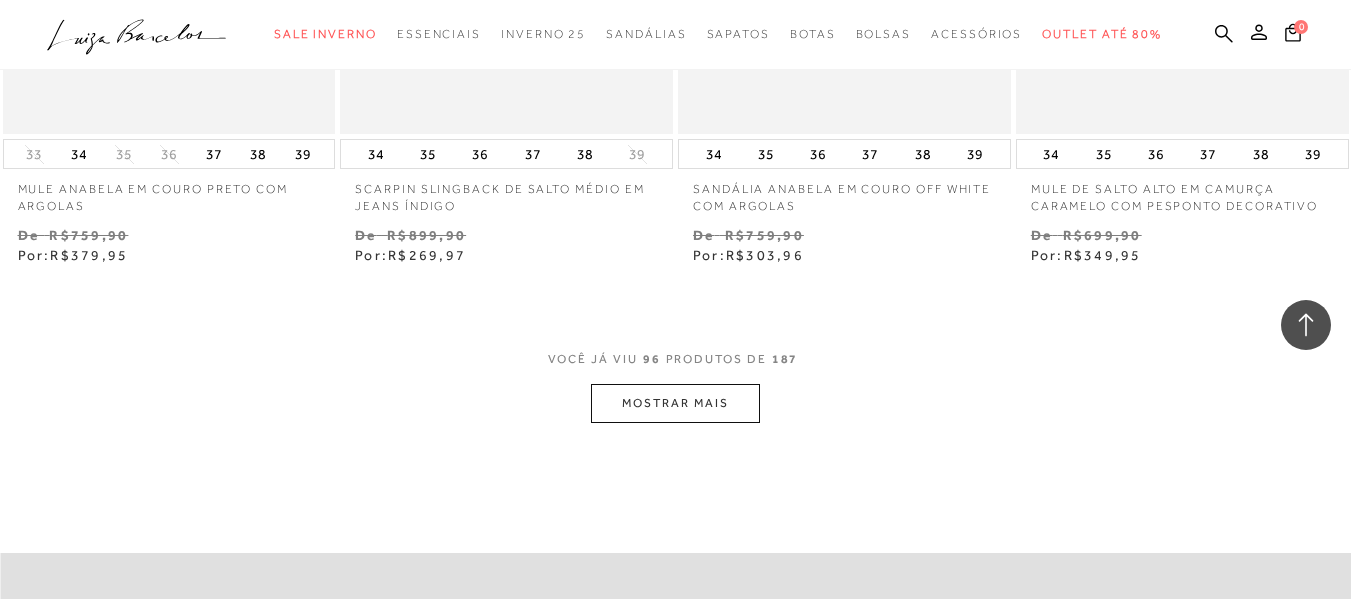 scroll, scrollTop: 15600, scrollLeft: 0, axis: vertical 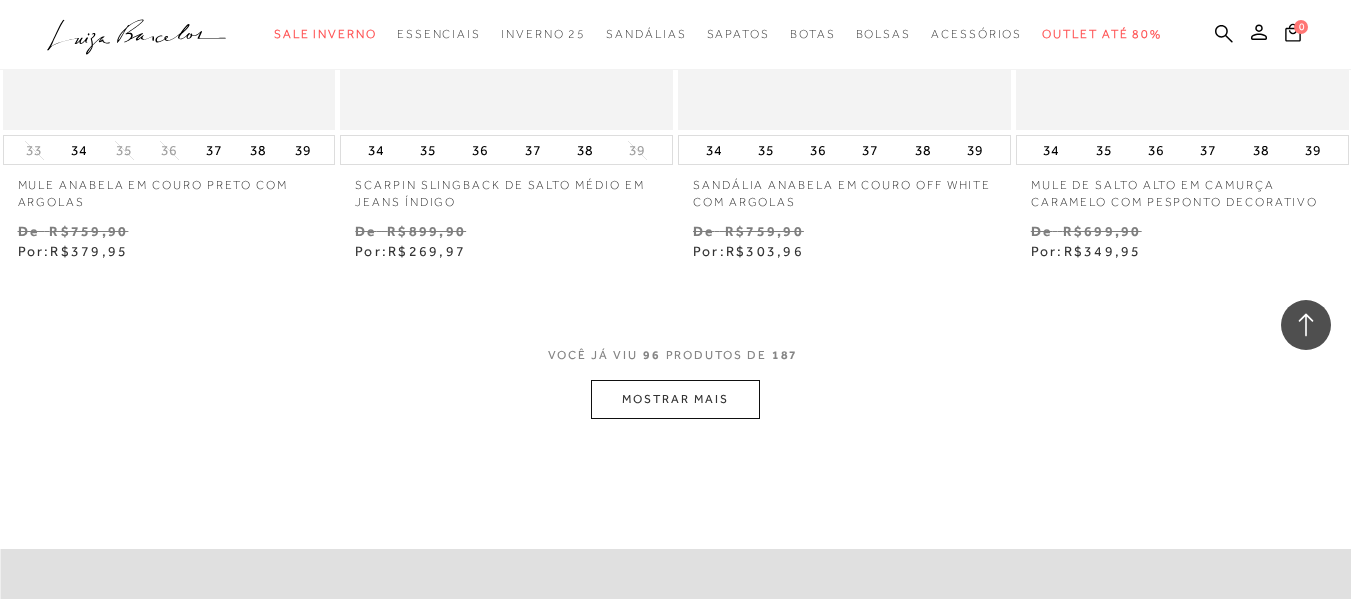 click on "MOSTRAR MAIS" at bounding box center (675, 399) 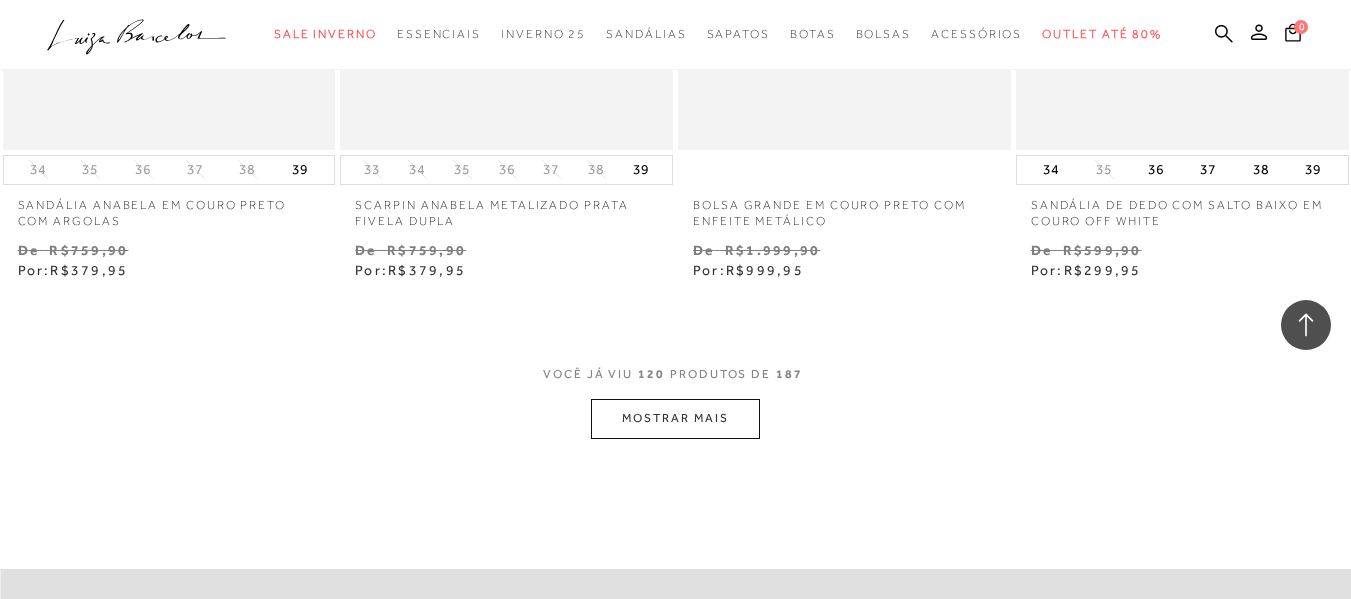 scroll, scrollTop: 19600, scrollLeft: 0, axis: vertical 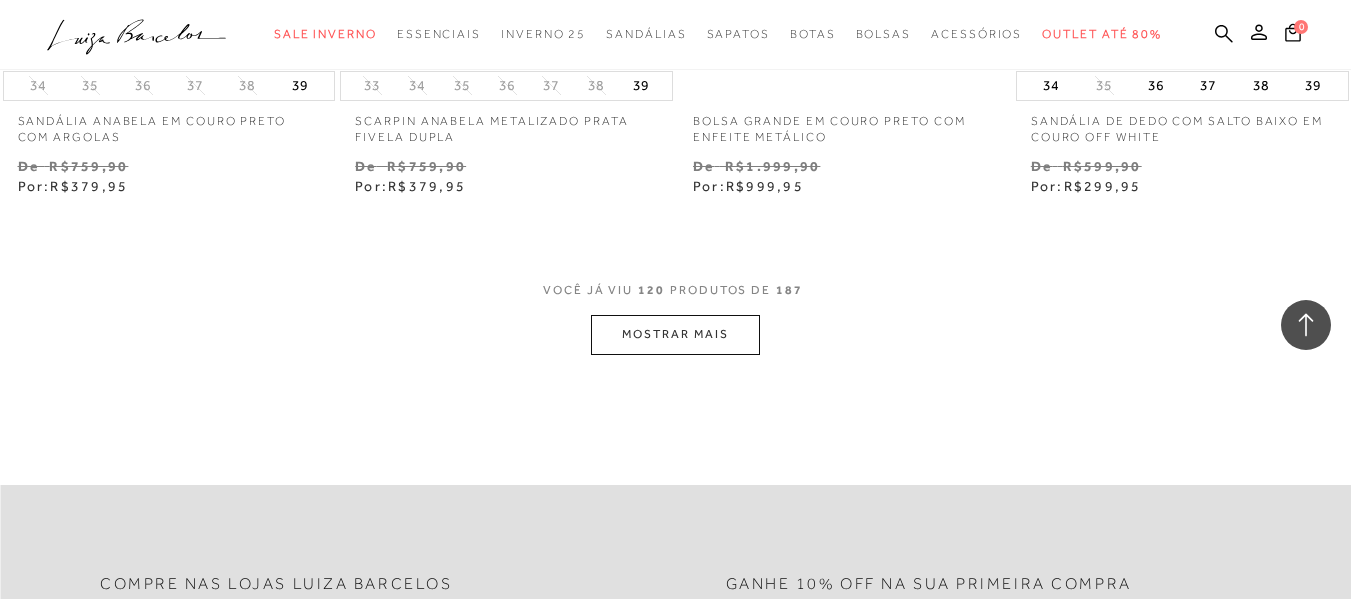 click on "MOSTRAR MAIS" at bounding box center (675, 334) 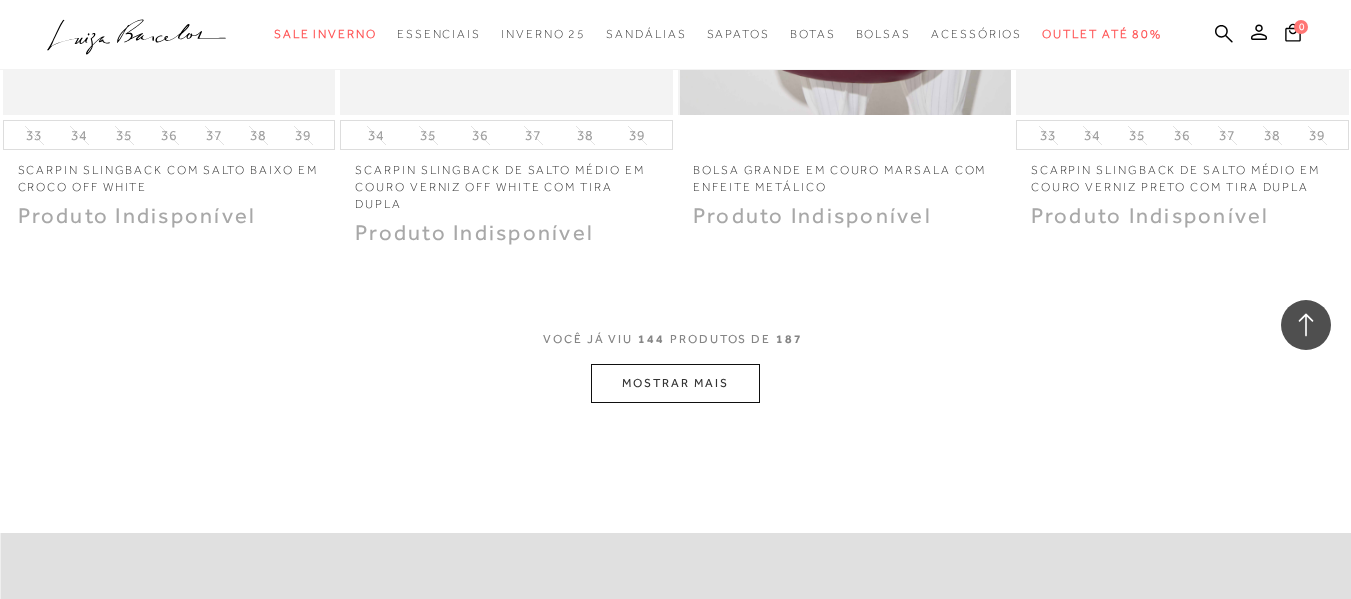 scroll, scrollTop: 23600, scrollLeft: 0, axis: vertical 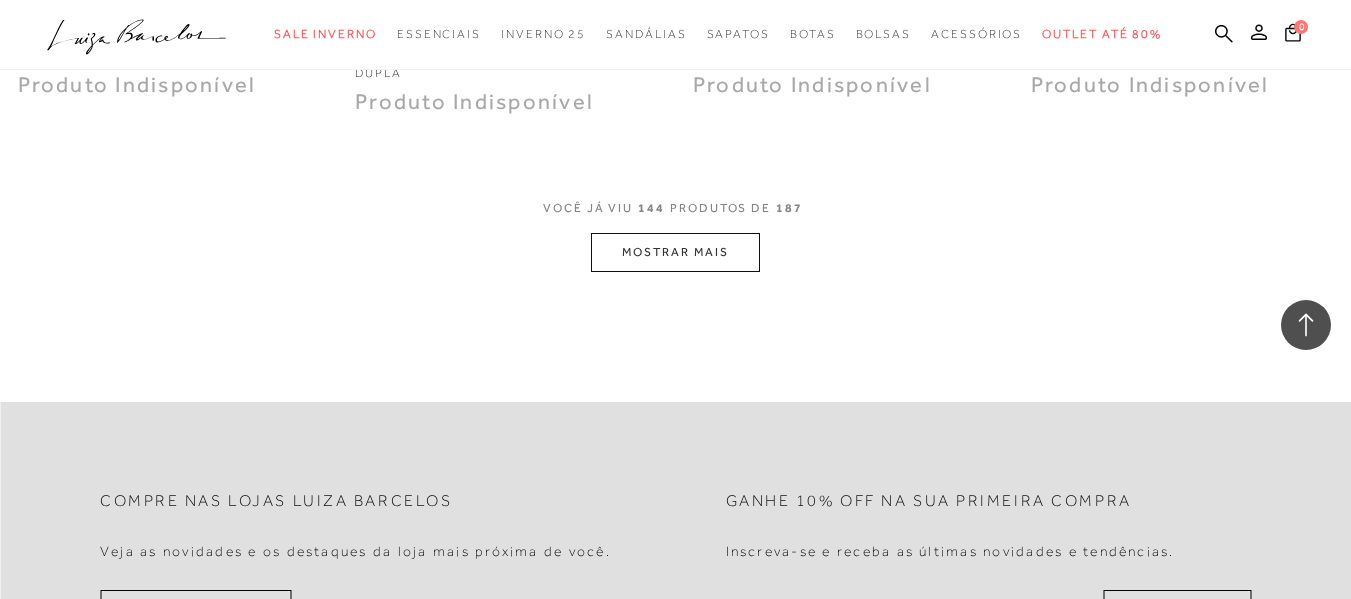 click on "MOSTRAR MAIS" at bounding box center (675, 252) 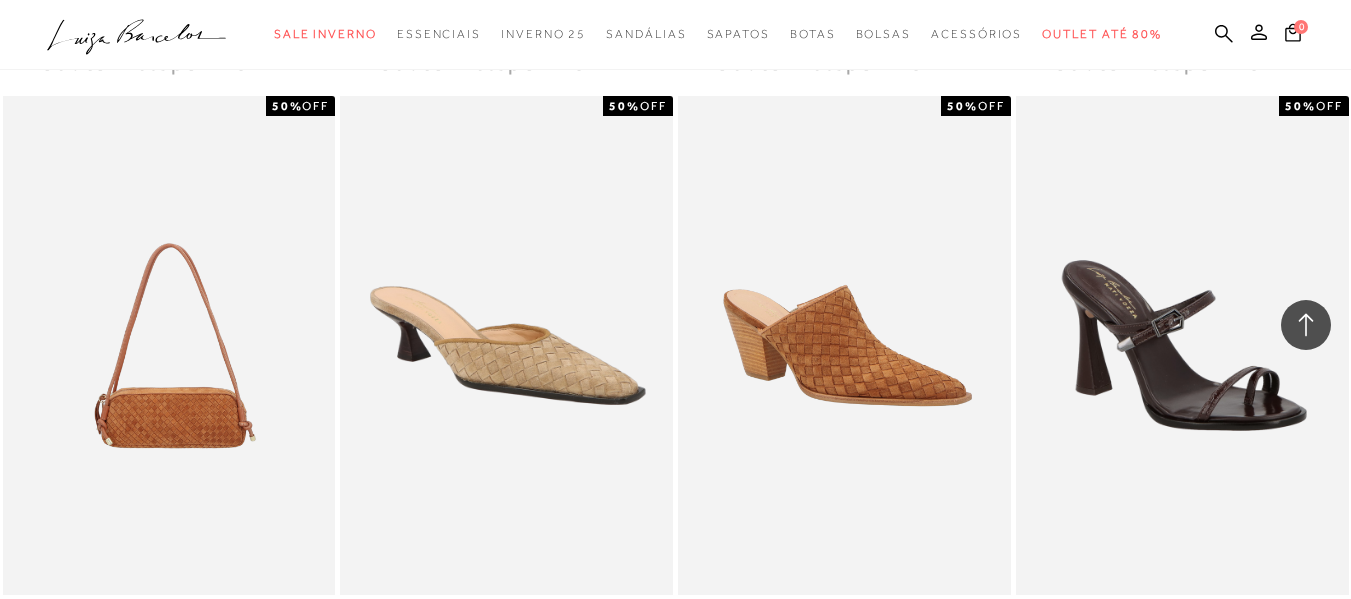 scroll, scrollTop: 27500, scrollLeft: 0, axis: vertical 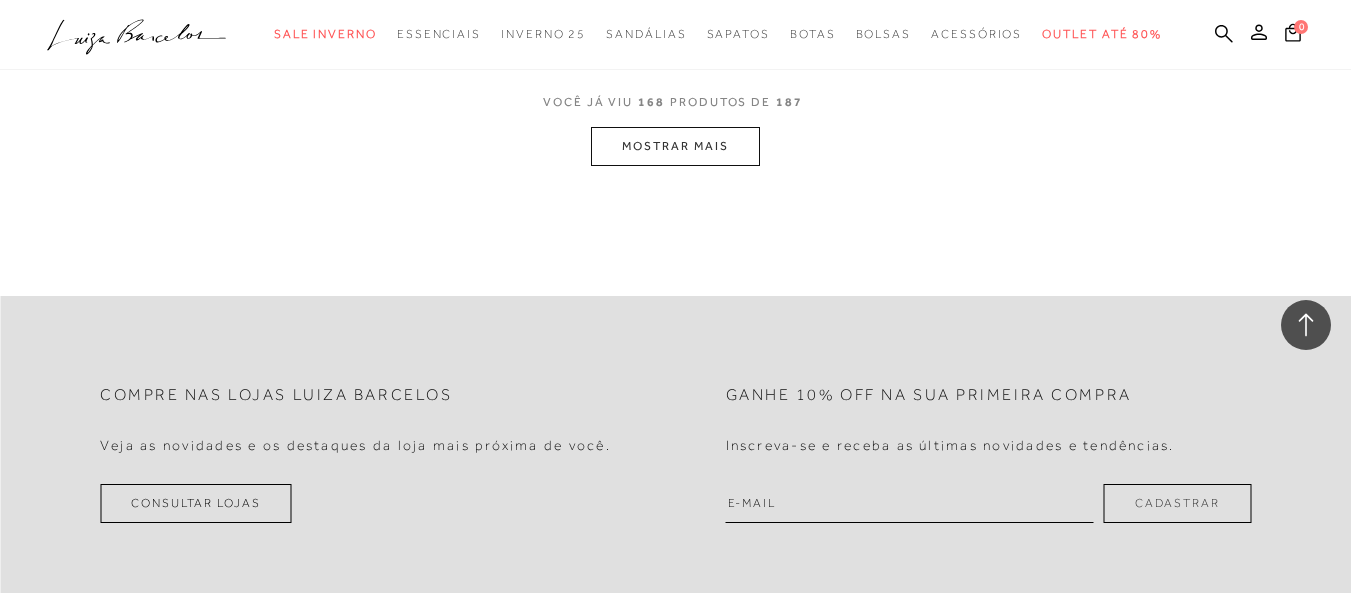 click on "MOSTRAR MAIS" at bounding box center (675, 146) 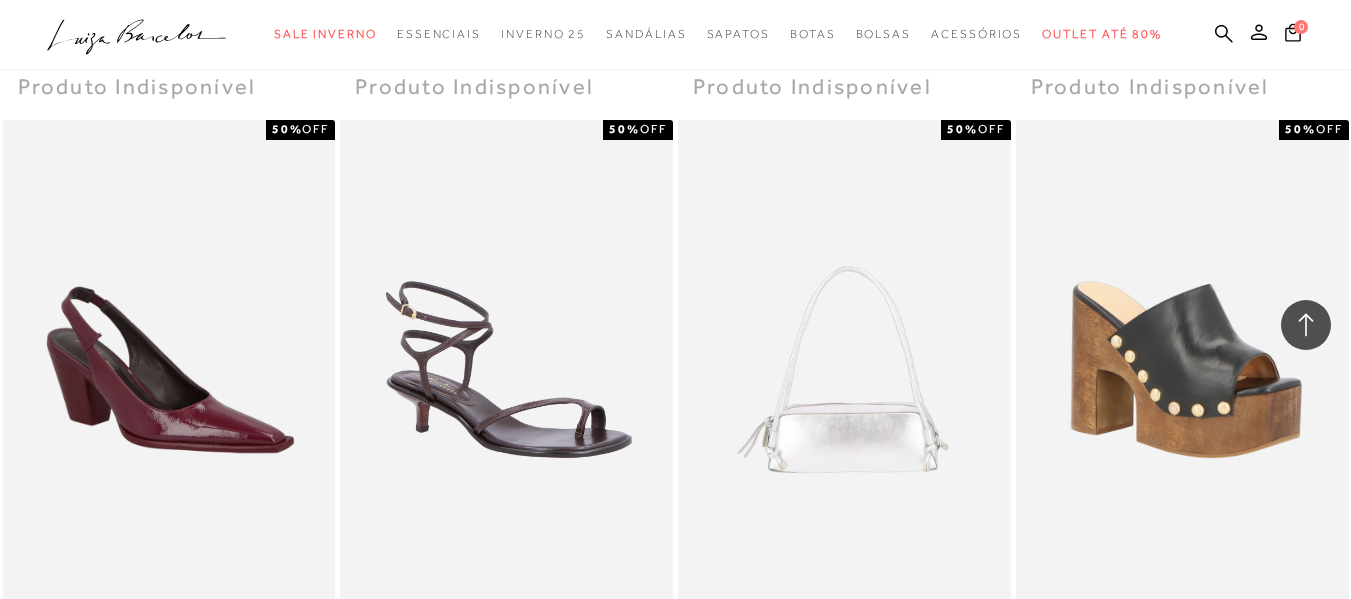 scroll, scrollTop: 27900, scrollLeft: 0, axis: vertical 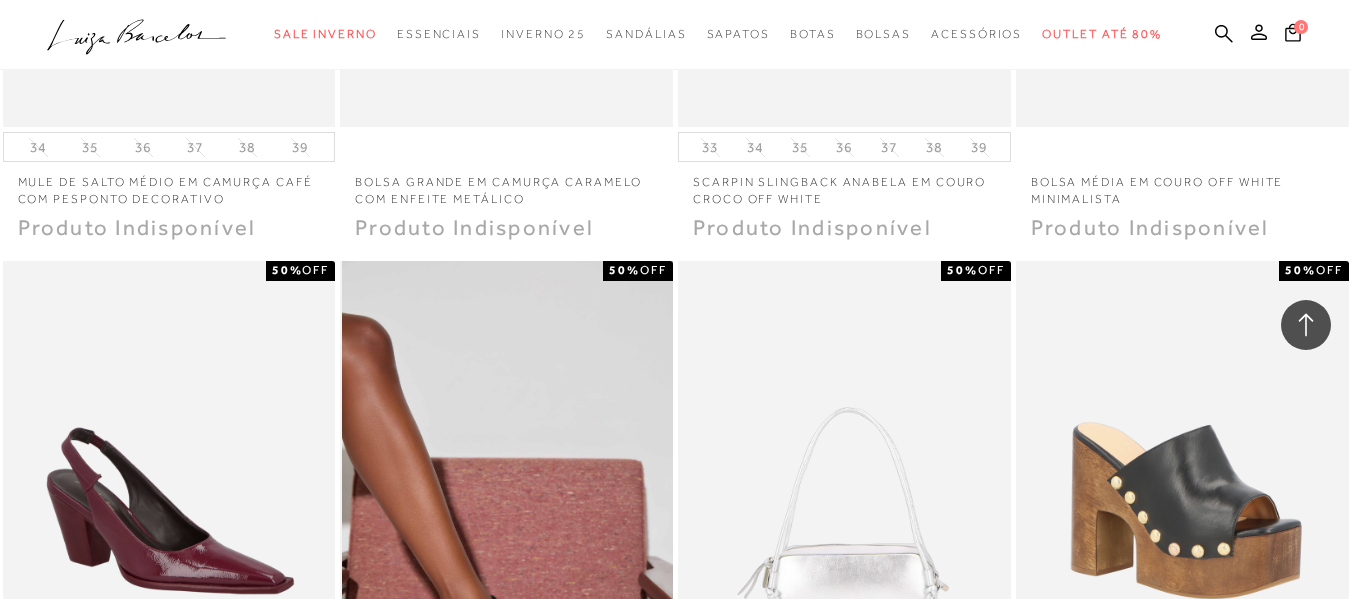 click at bounding box center (507, 510) 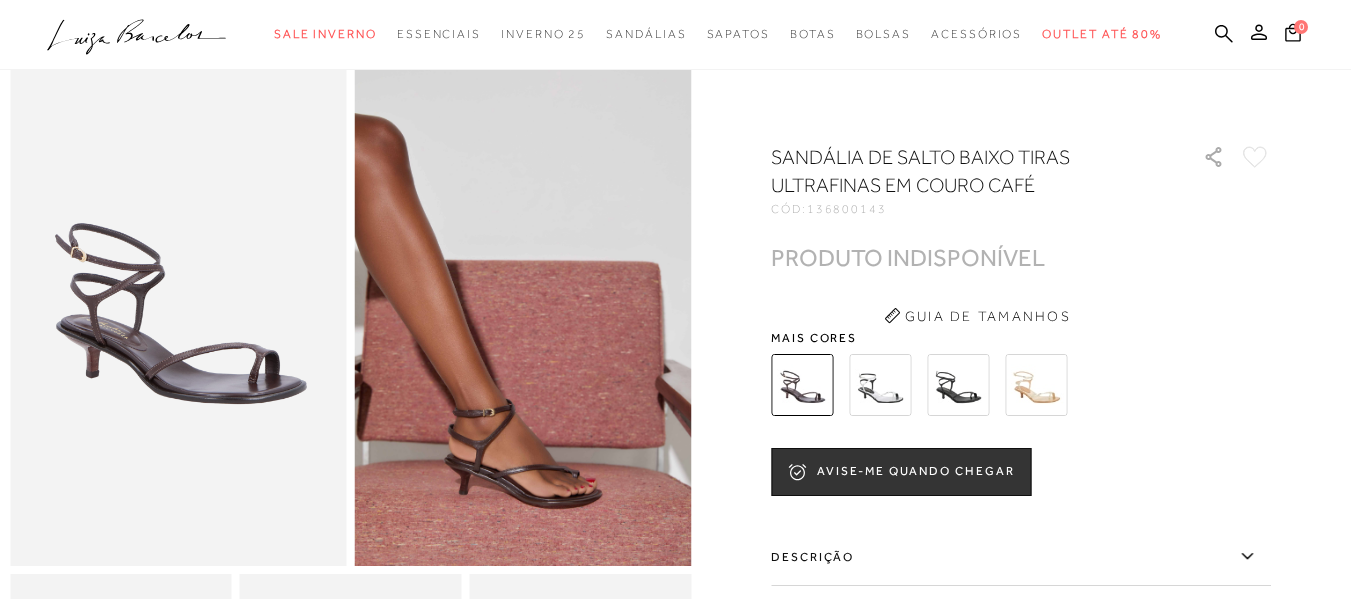 scroll, scrollTop: 100, scrollLeft: 0, axis: vertical 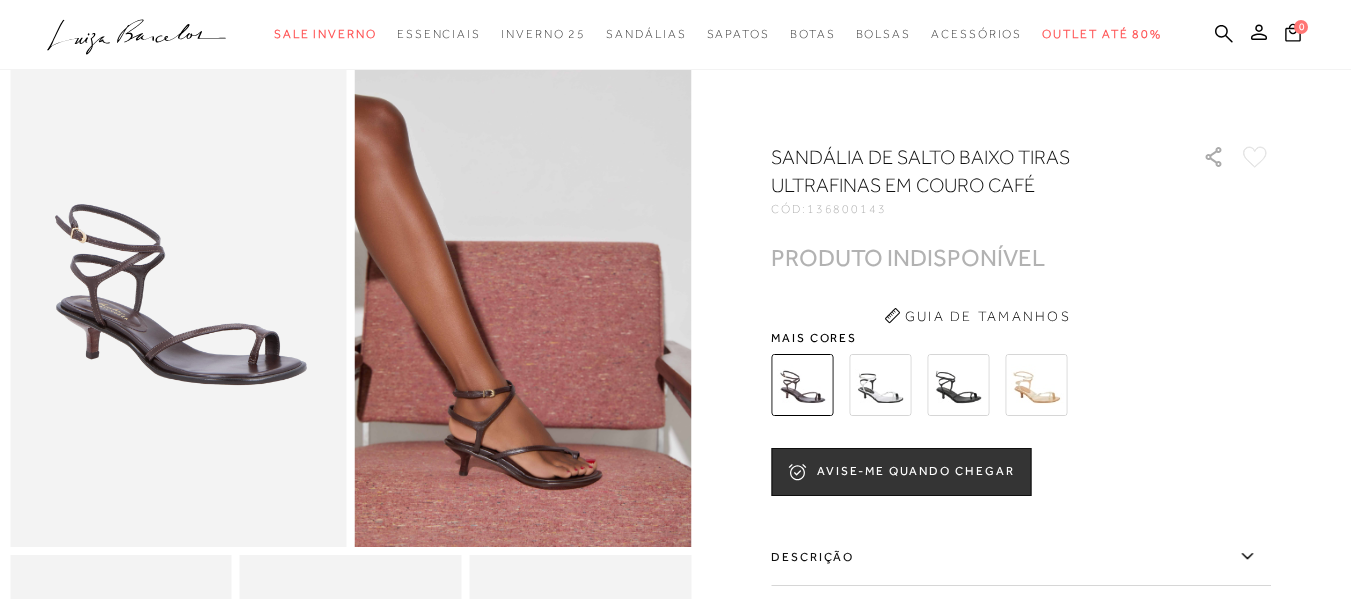 click at bounding box center (958, 385) 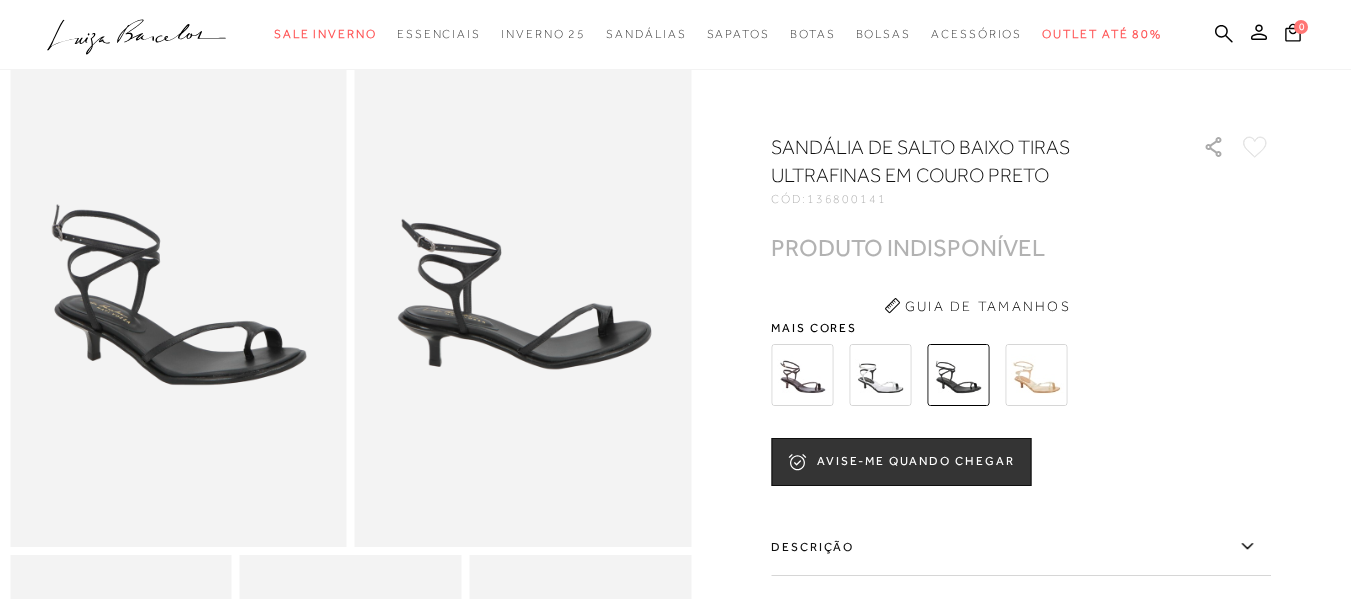 scroll, scrollTop: 0, scrollLeft: 0, axis: both 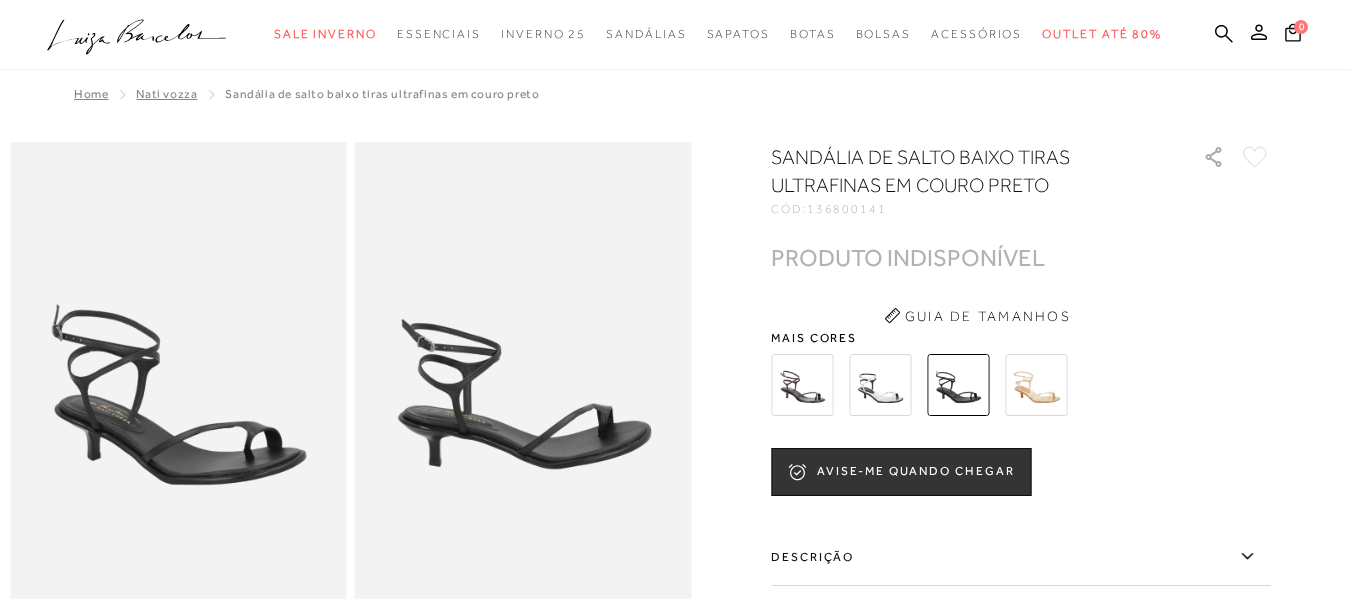 click at bounding box center [880, 385] 